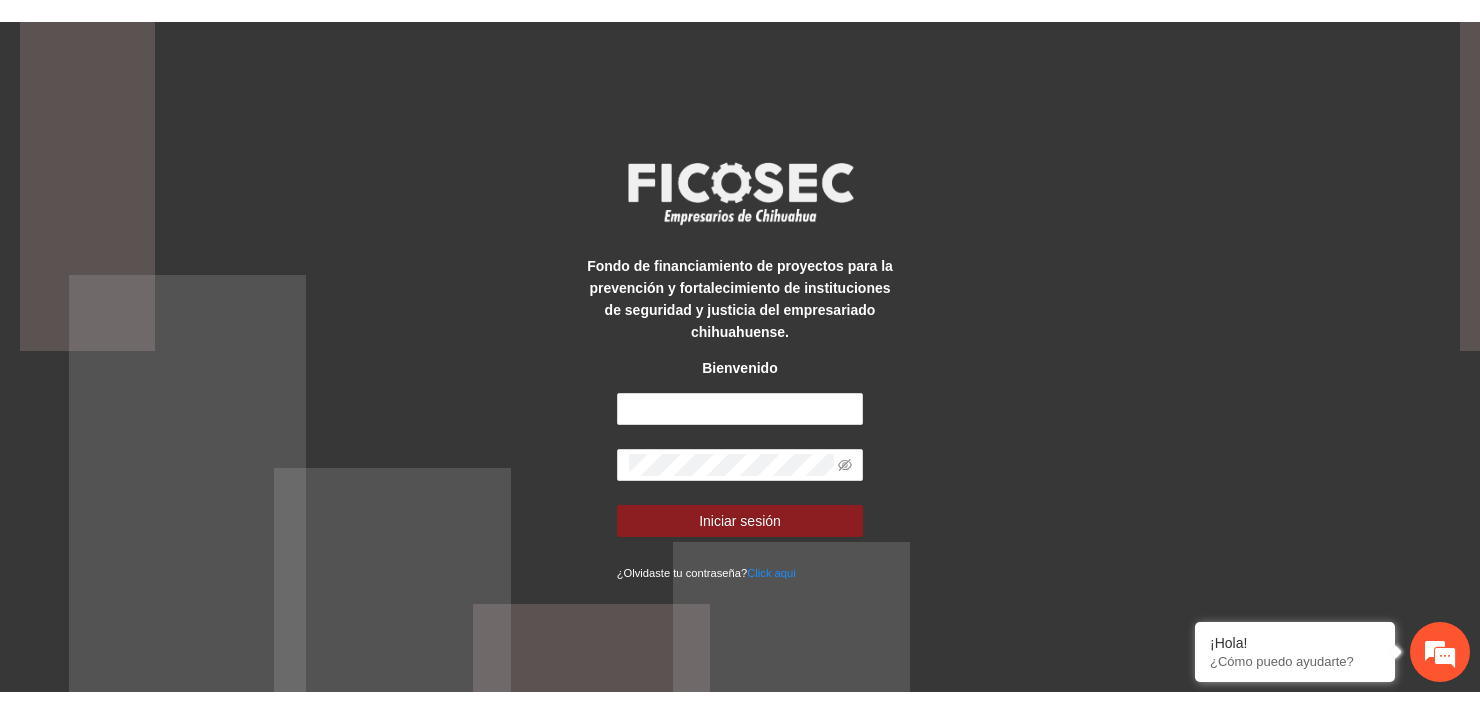 scroll, scrollTop: 0, scrollLeft: 0, axis: both 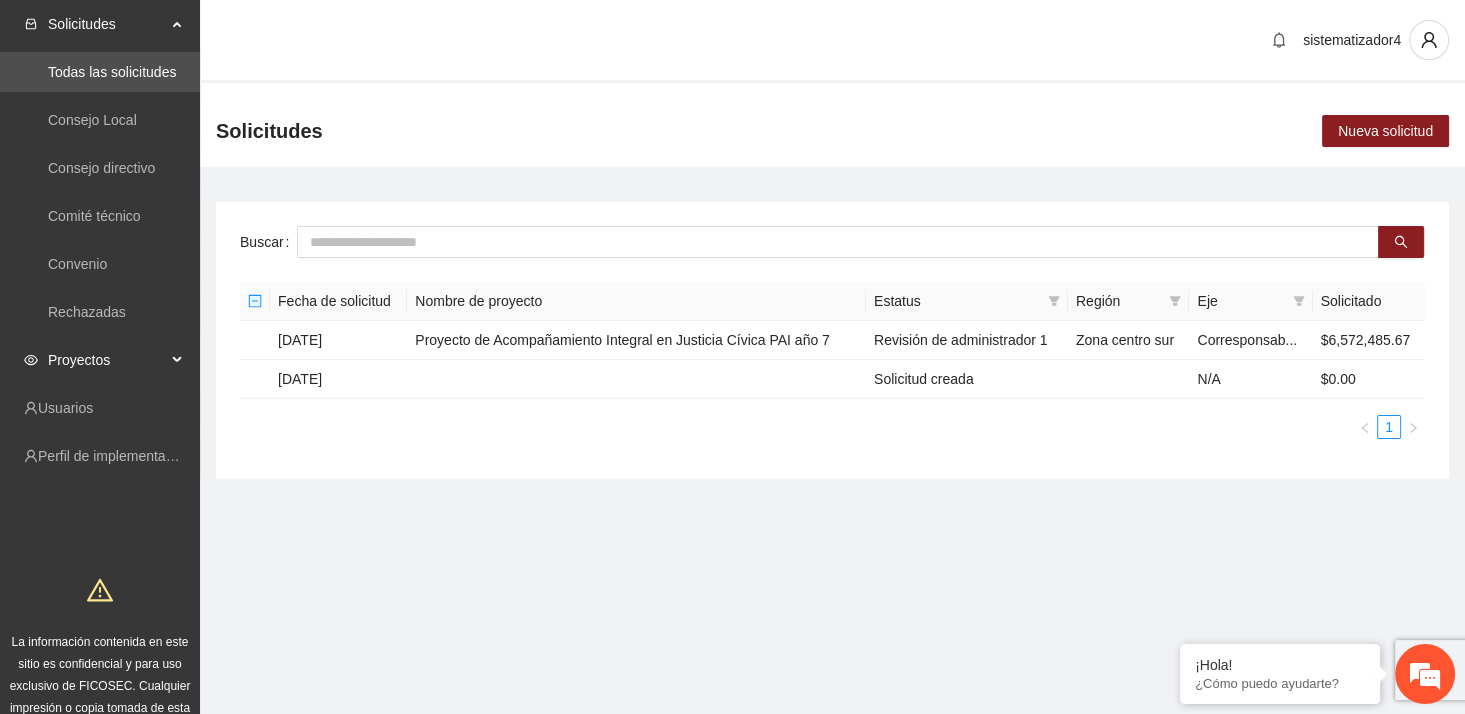 click on "Proyectos" at bounding box center (107, 360) 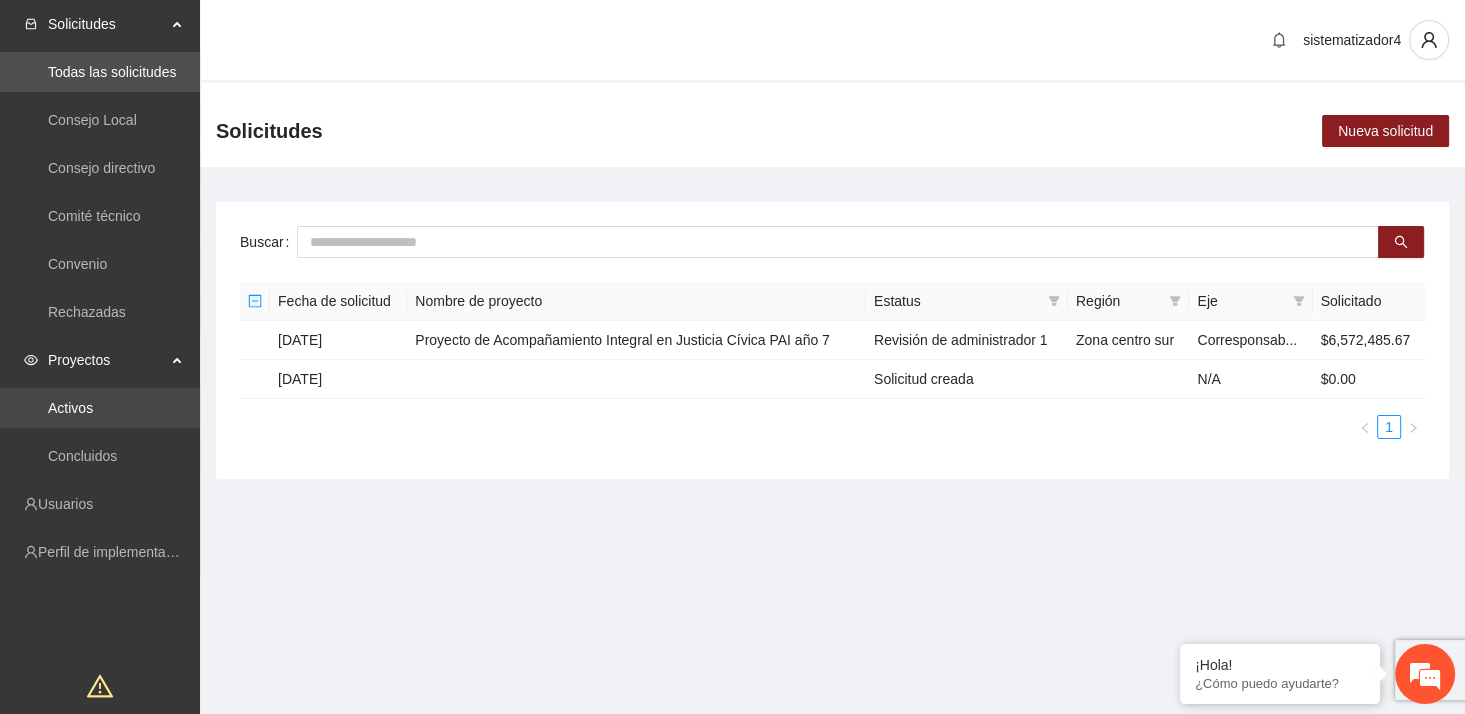 click on "Activos" at bounding box center (70, 408) 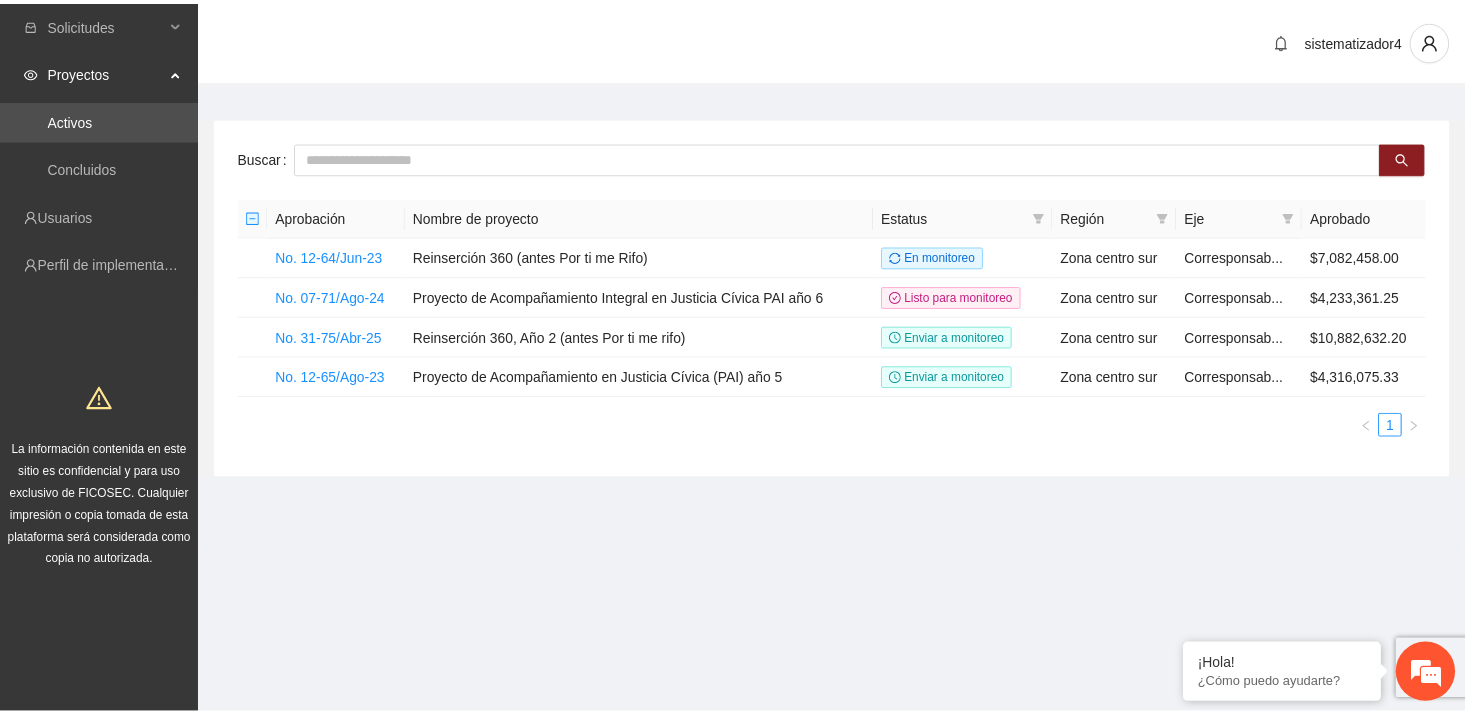 scroll, scrollTop: 0, scrollLeft: 0, axis: both 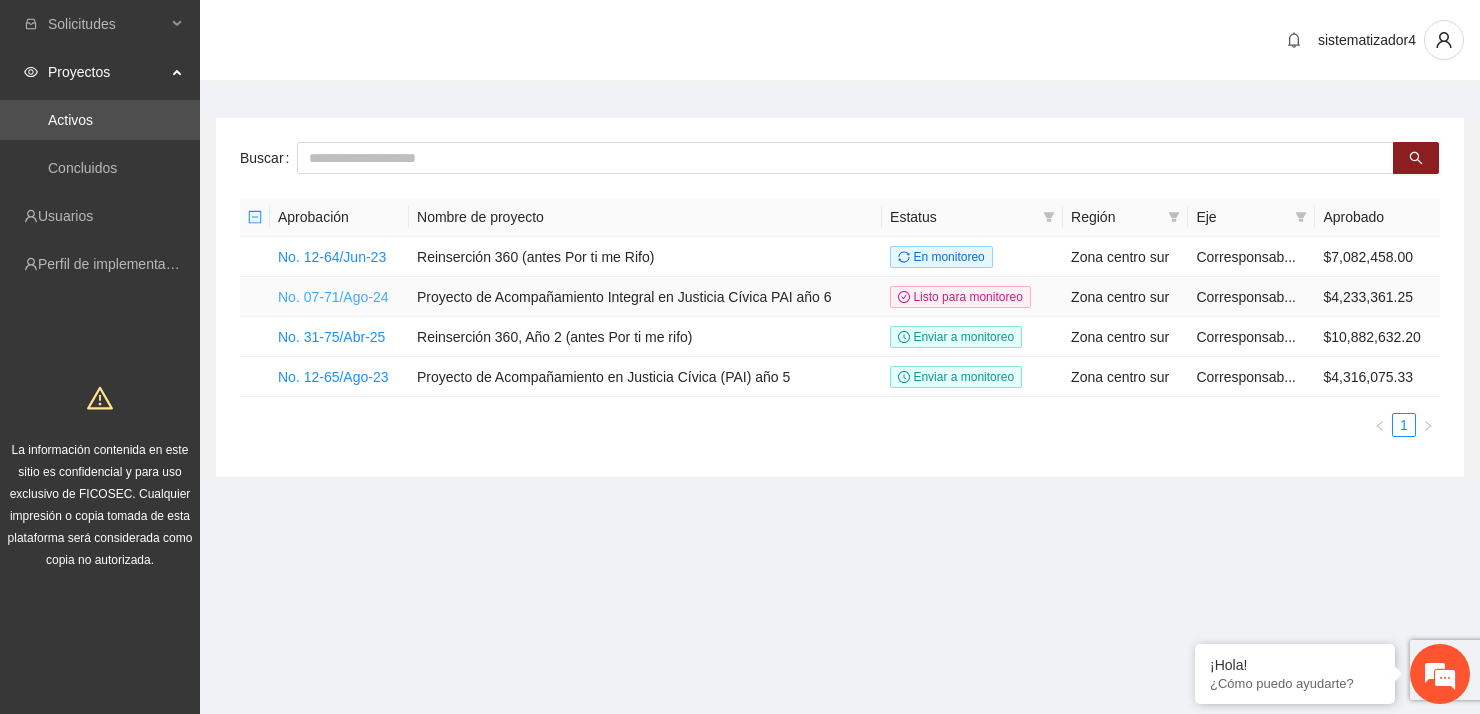 click on "No. 07-71/Ago-24" at bounding box center (333, 297) 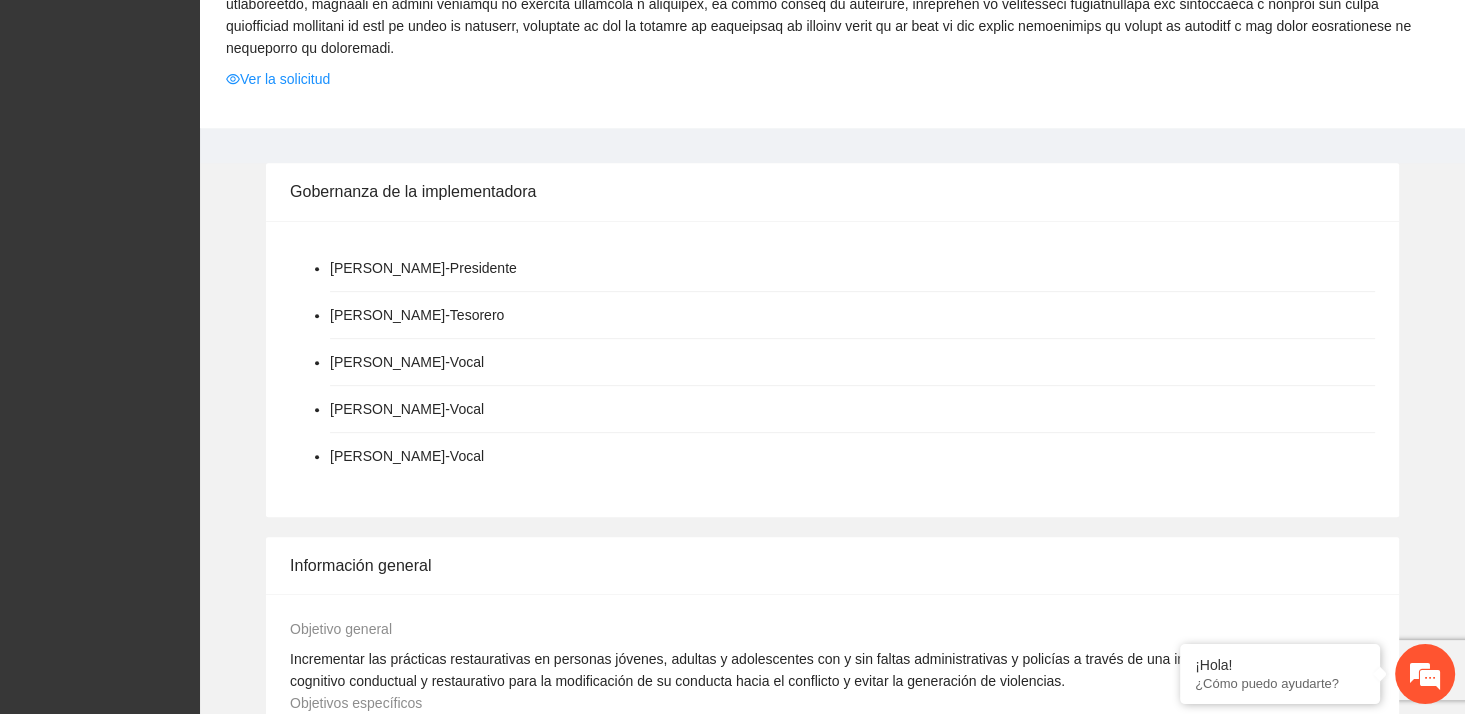scroll, scrollTop: 500, scrollLeft: 0, axis: vertical 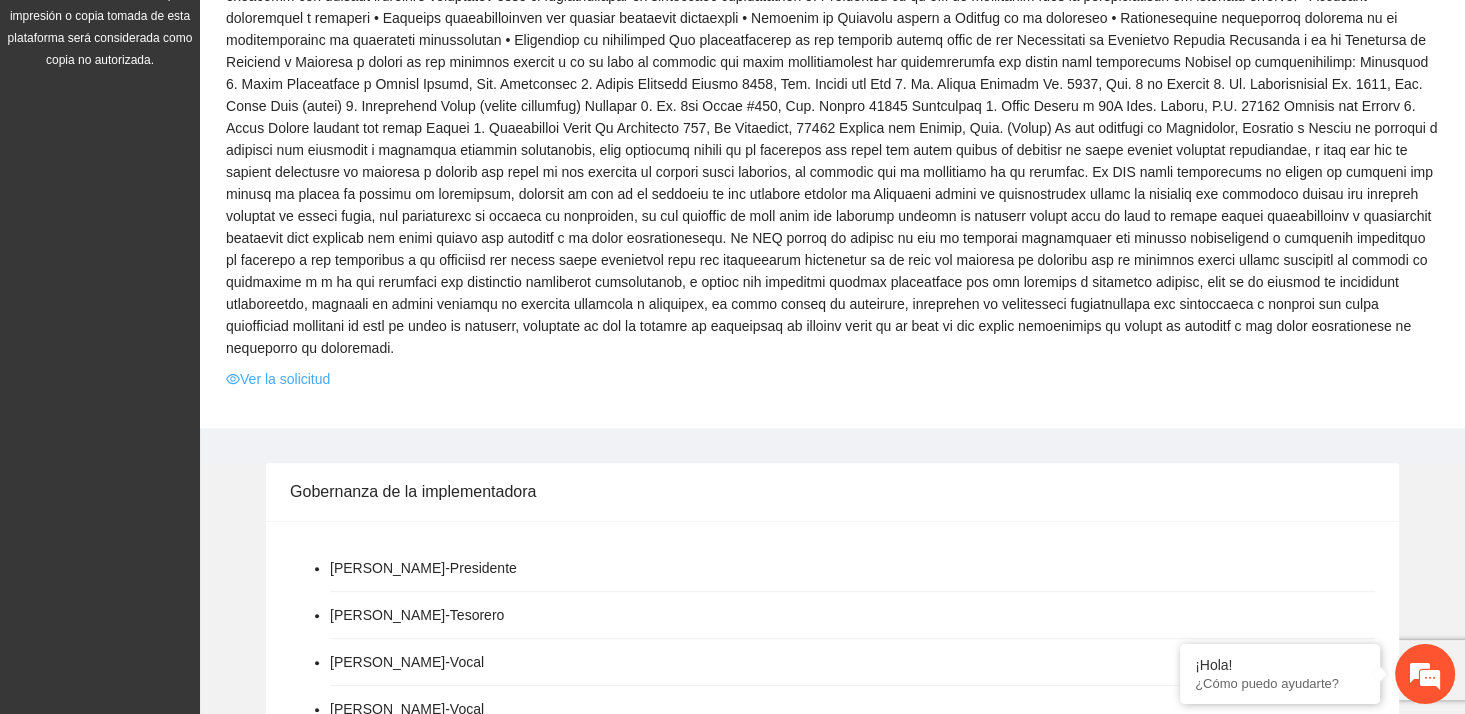 click on "Ver la solicitud" at bounding box center [278, 379] 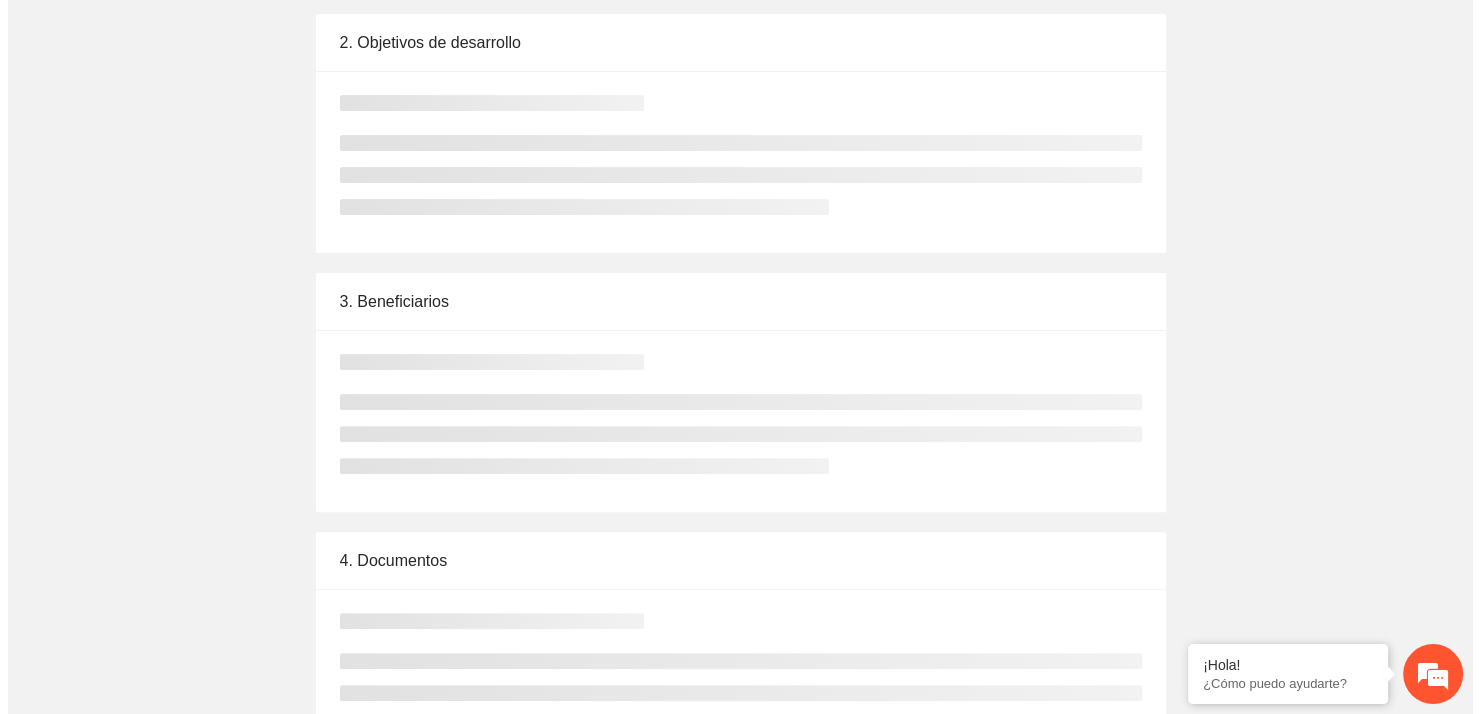 scroll, scrollTop: 0, scrollLeft: 0, axis: both 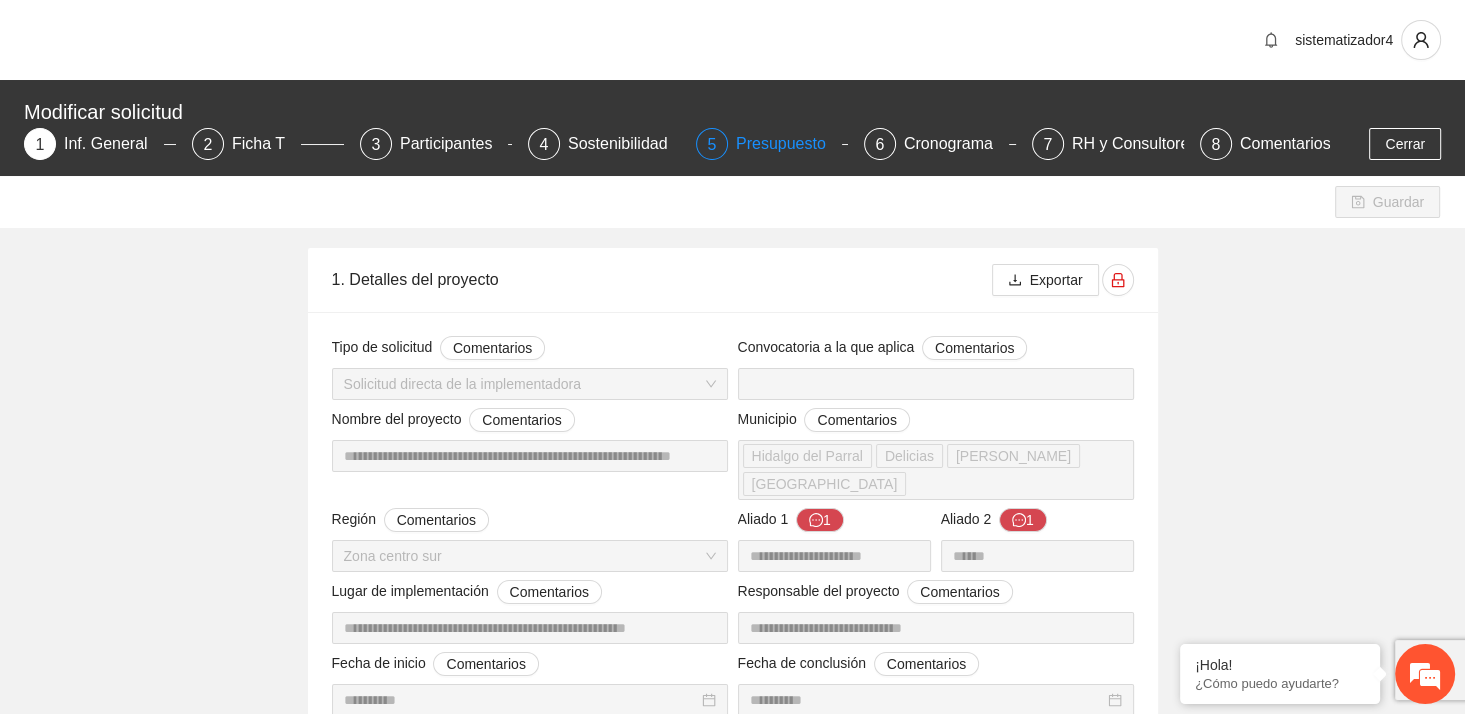 click on "Presupuesto" at bounding box center [789, 144] 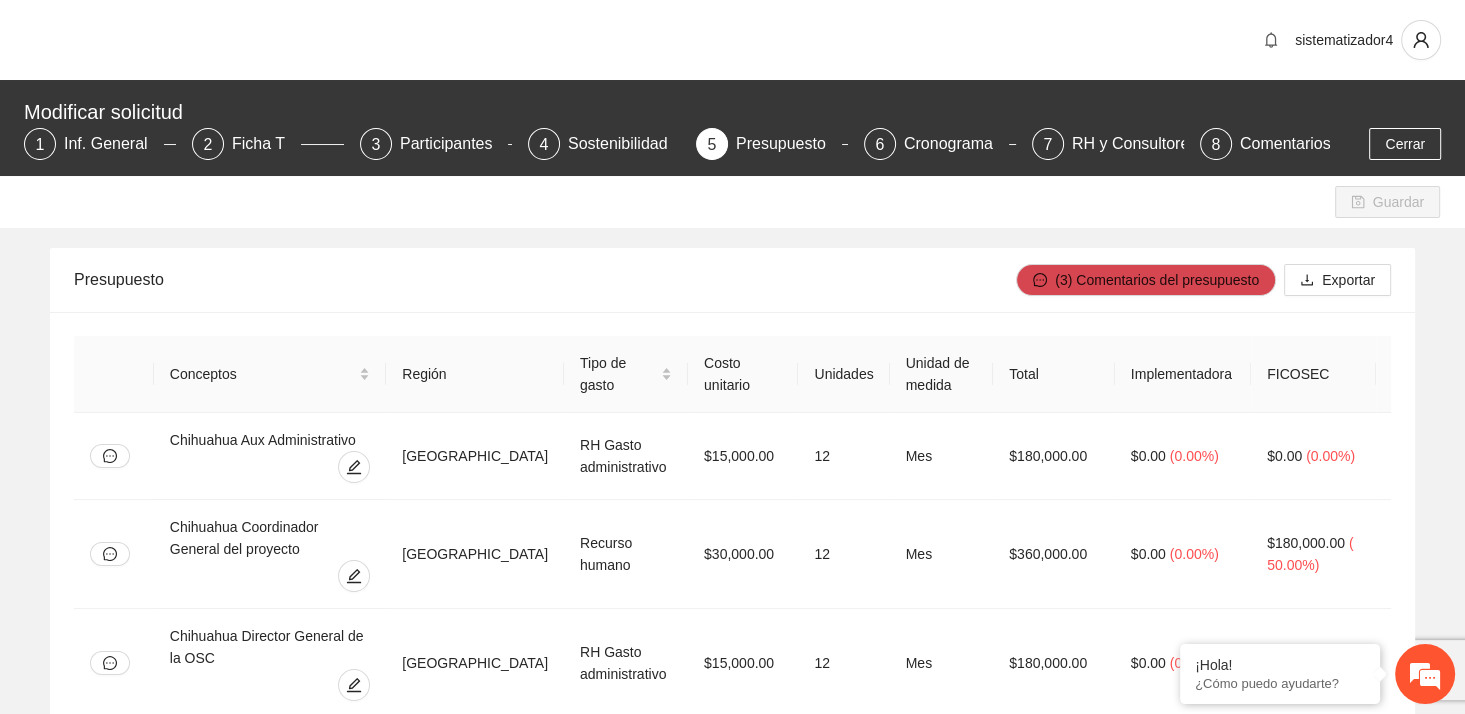 click on "Guardar" at bounding box center [732, 202] 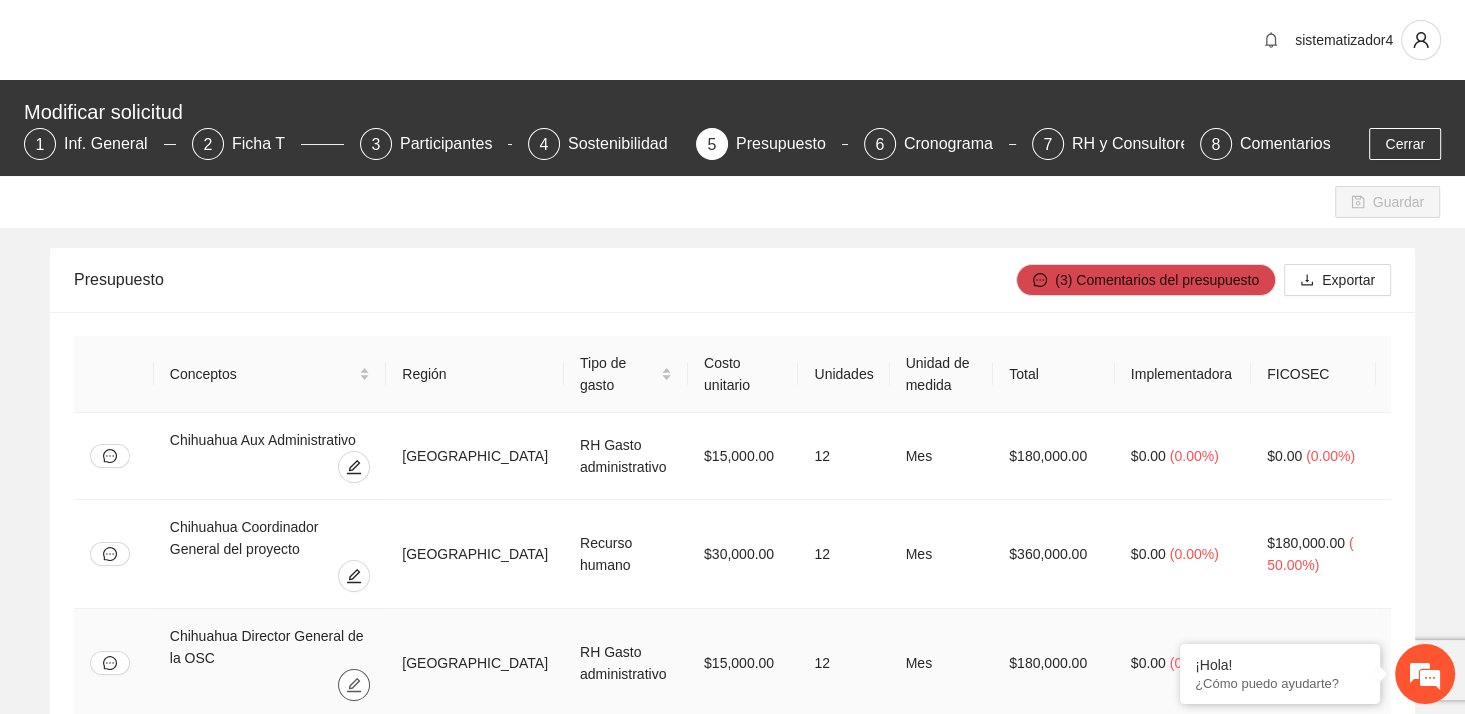 click 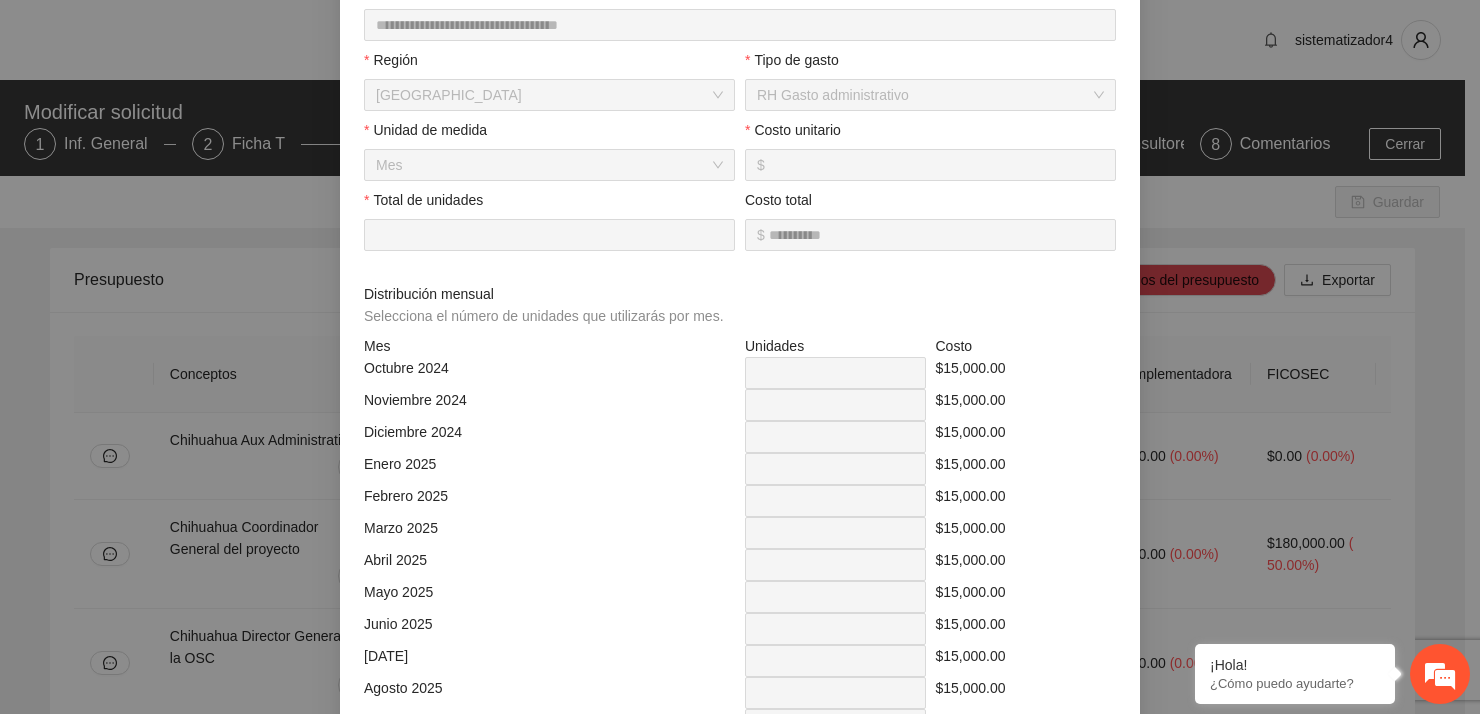 scroll, scrollTop: 500, scrollLeft: 0, axis: vertical 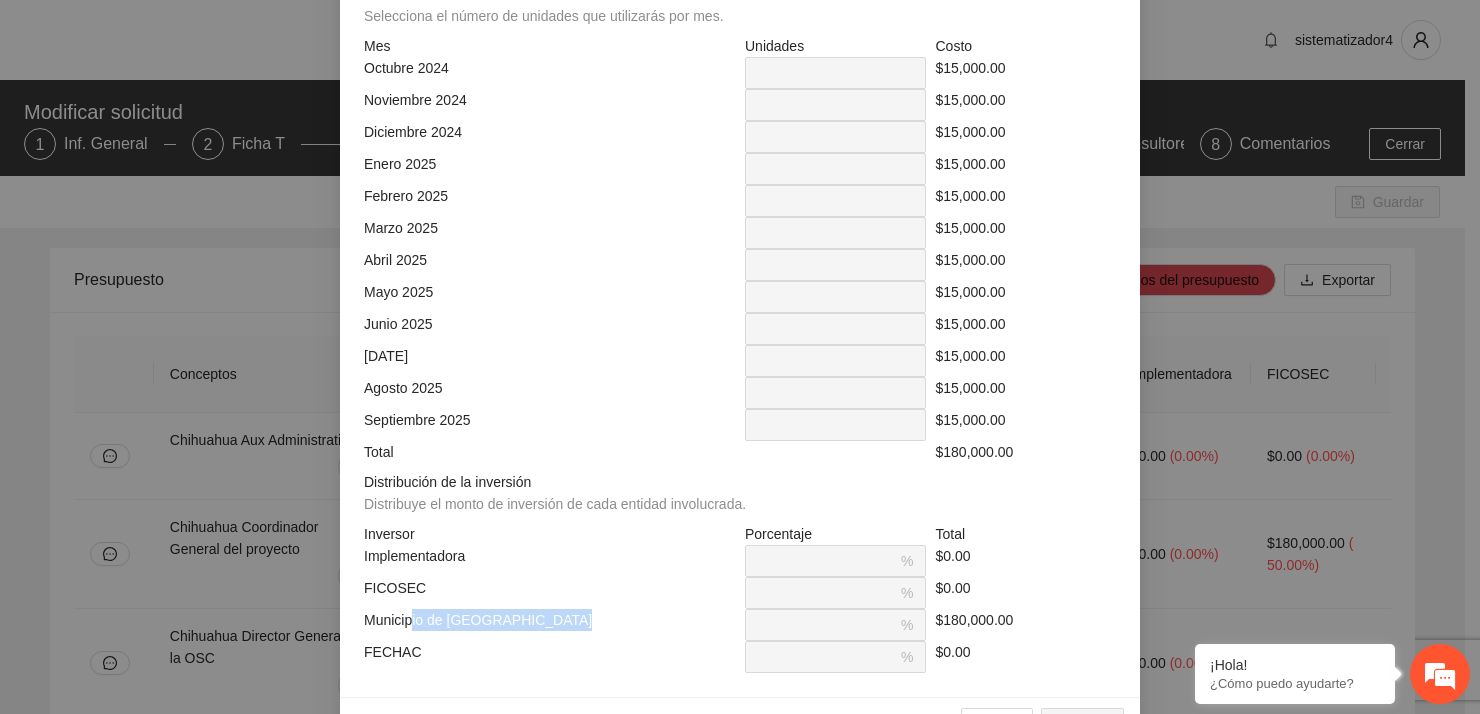 click on "Municipio de [GEOGRAPHIC_DATA] *** % $180,000.00" at bounding box center (740, 625) 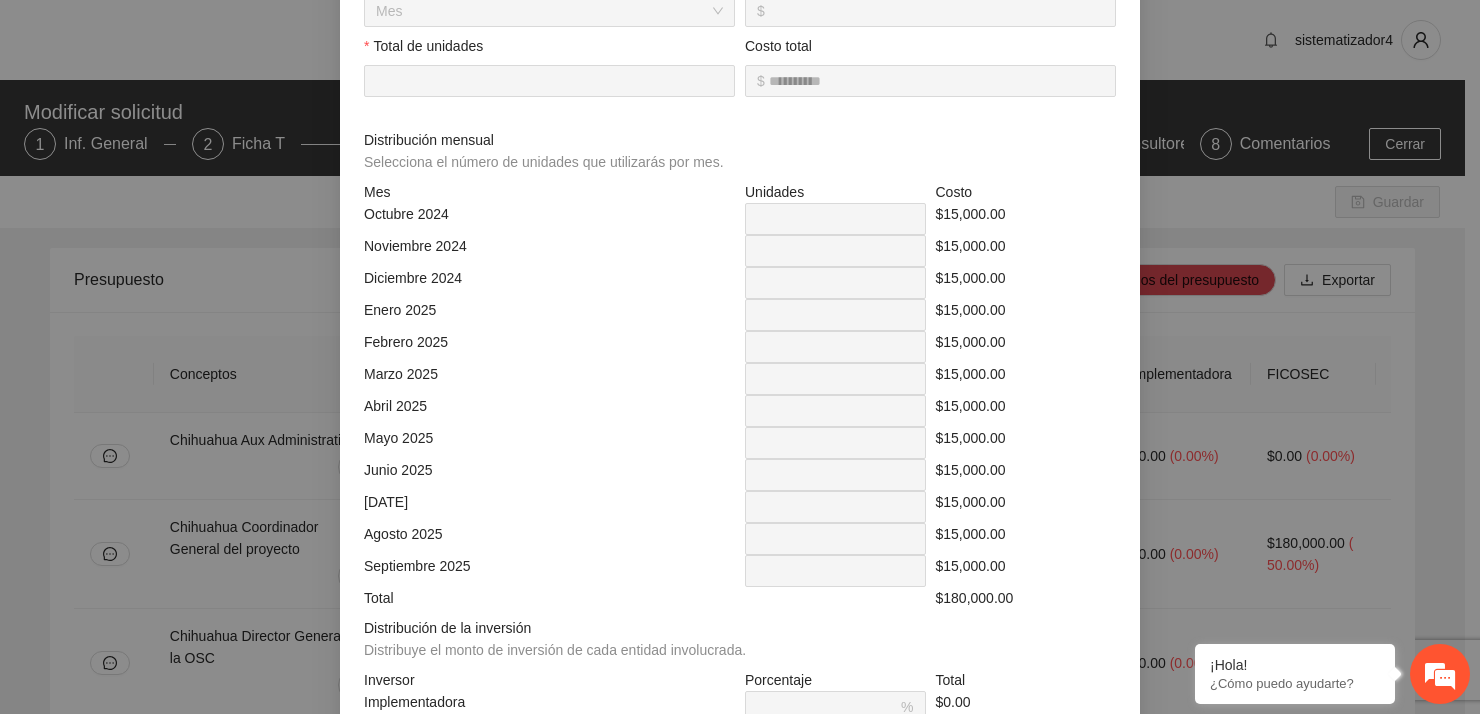 scroll, scrollTop: 254, scrollLeft: 0, axis: vertical 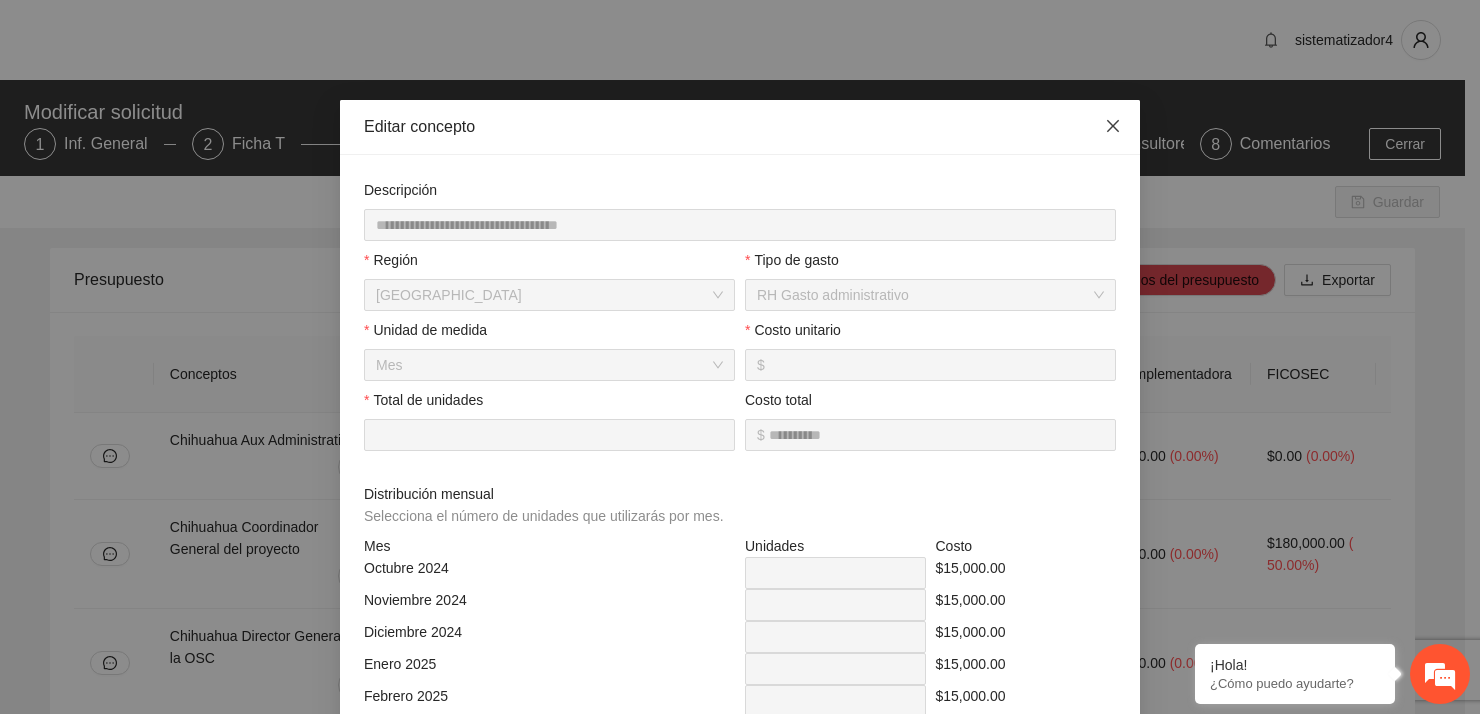 click at bounding box center (1113, 127) 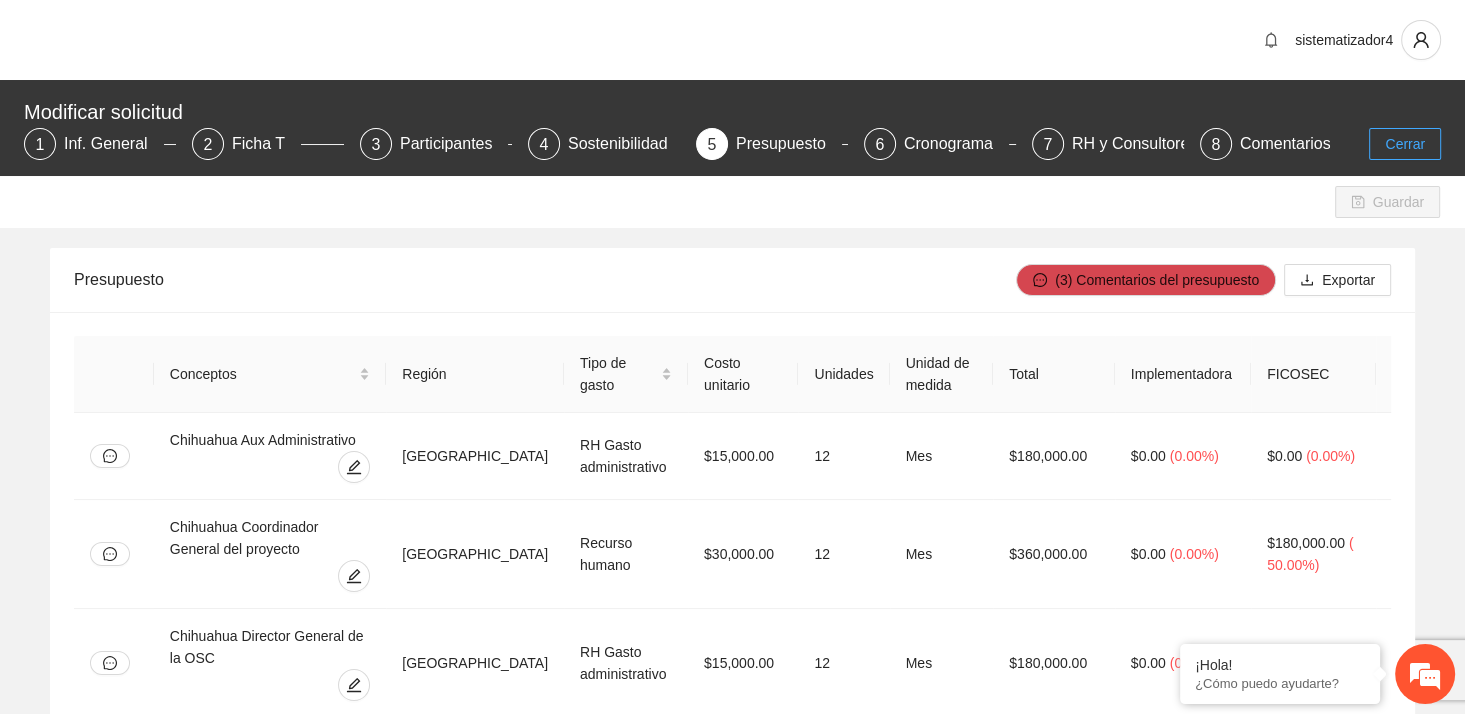 click on "Cerrar" at bounding box center (1405, 144) 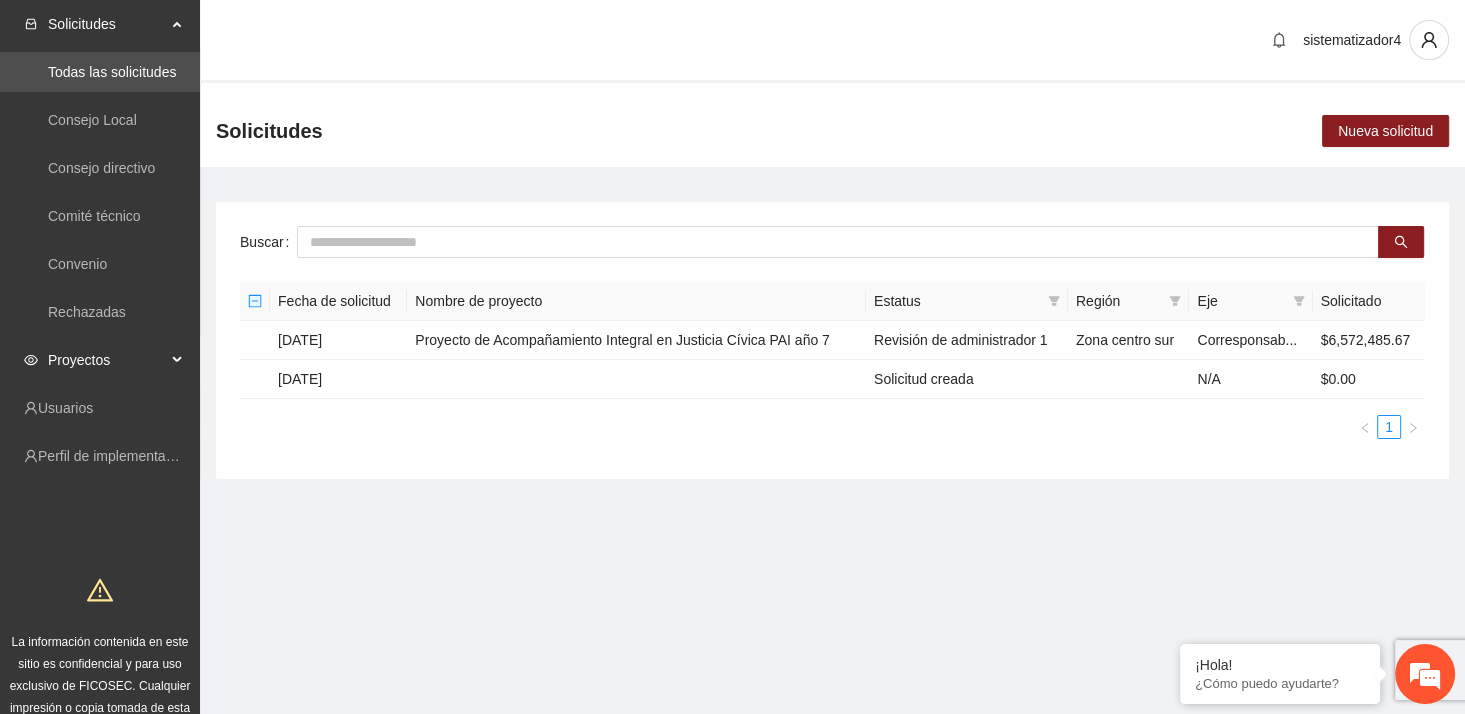 click on "Proyectos" at bounding box center (107, 360) 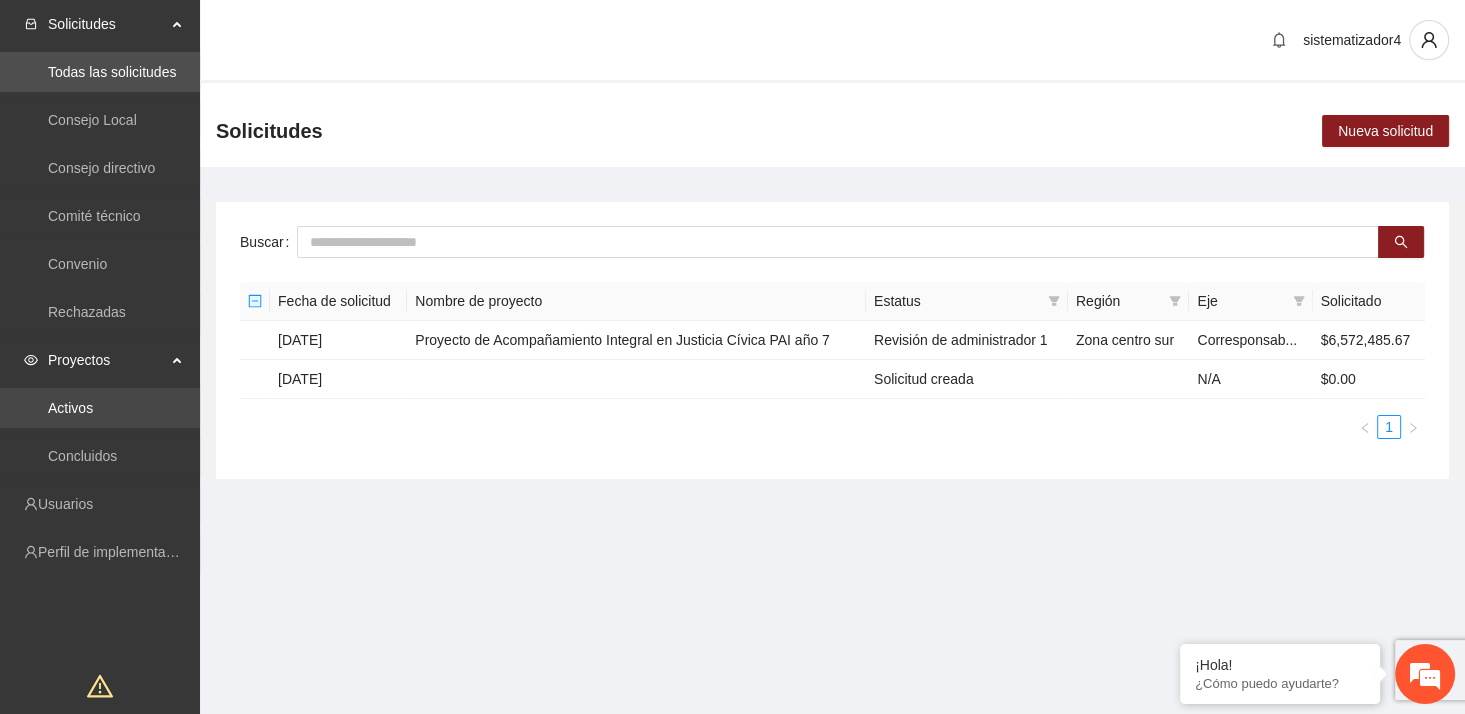 click on "Activos" at bounding box center [70, 408] 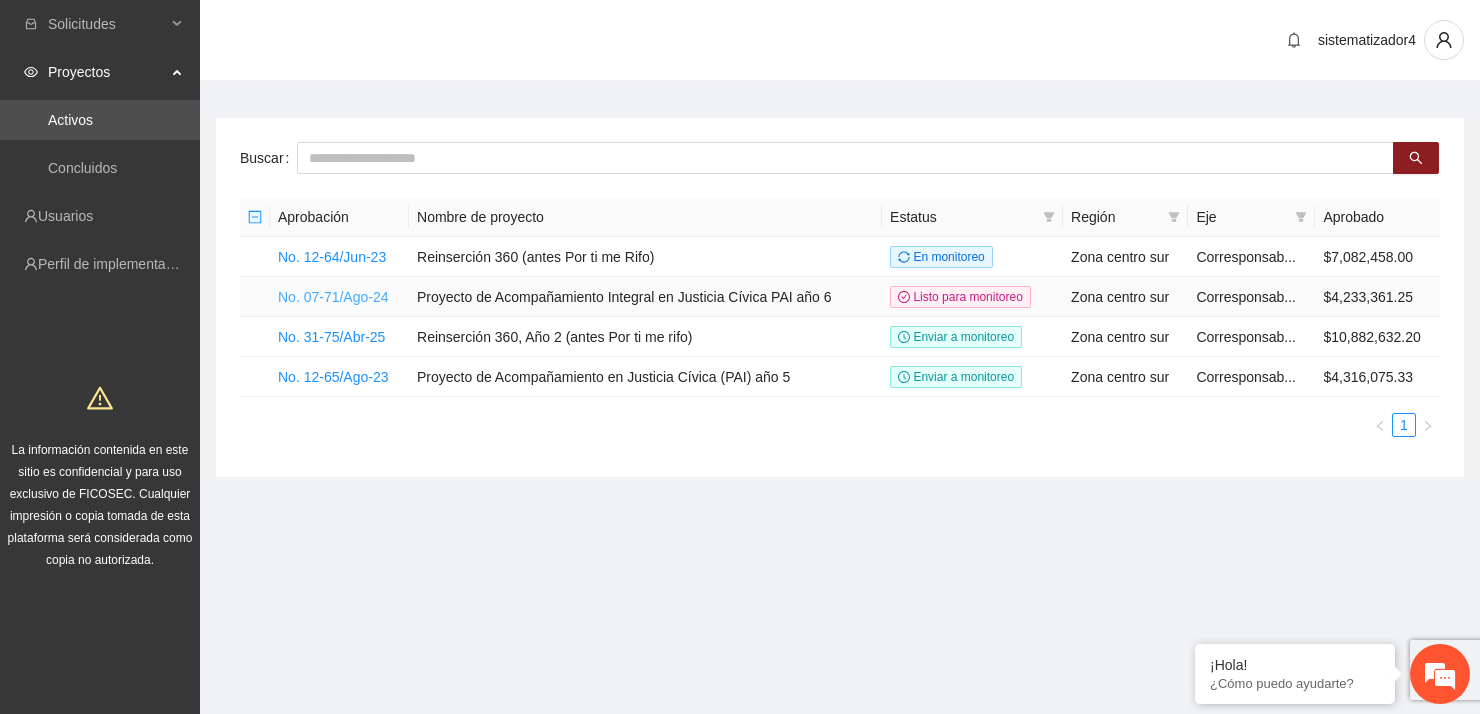 click on "No. 07-71/Ago-24" at bounding box center [333, 297] 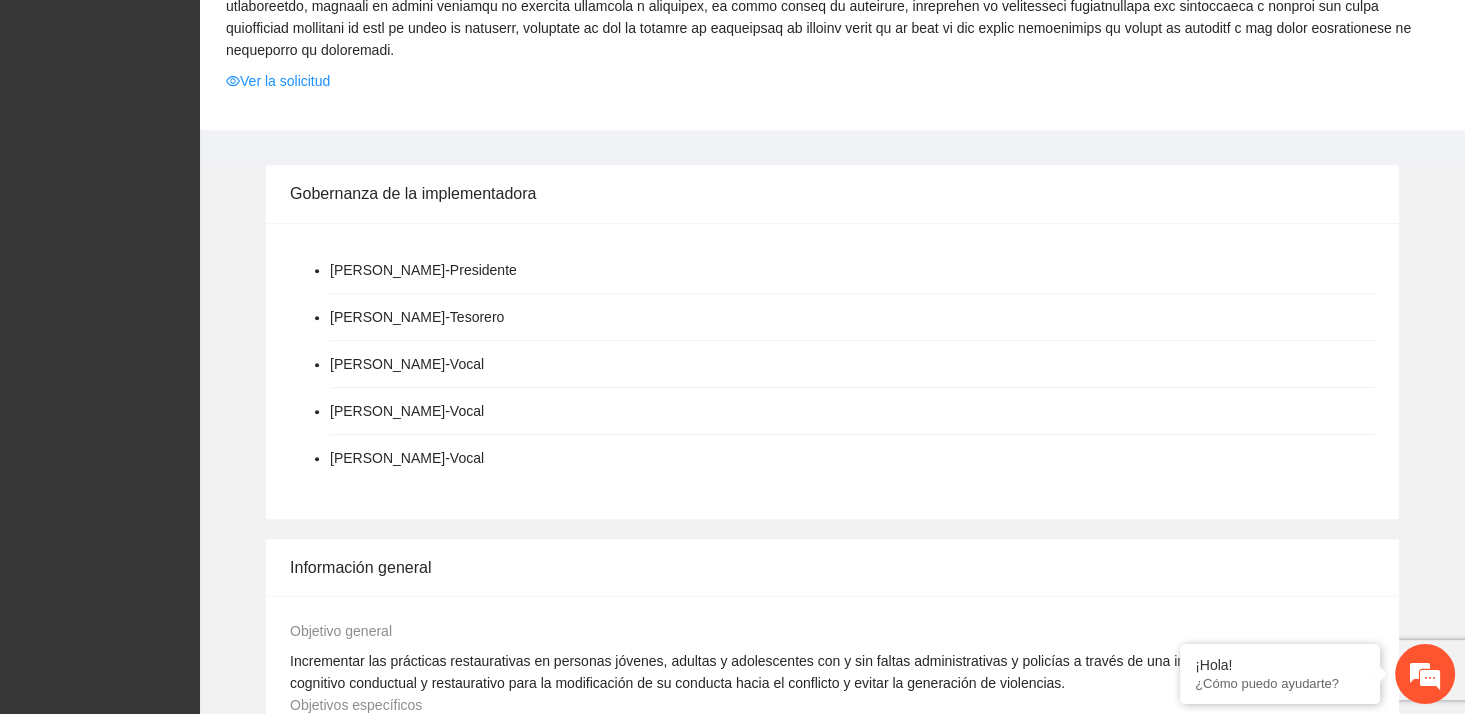 scroll, scrollTop: 500, scrollLeft: 0, axis: vertical 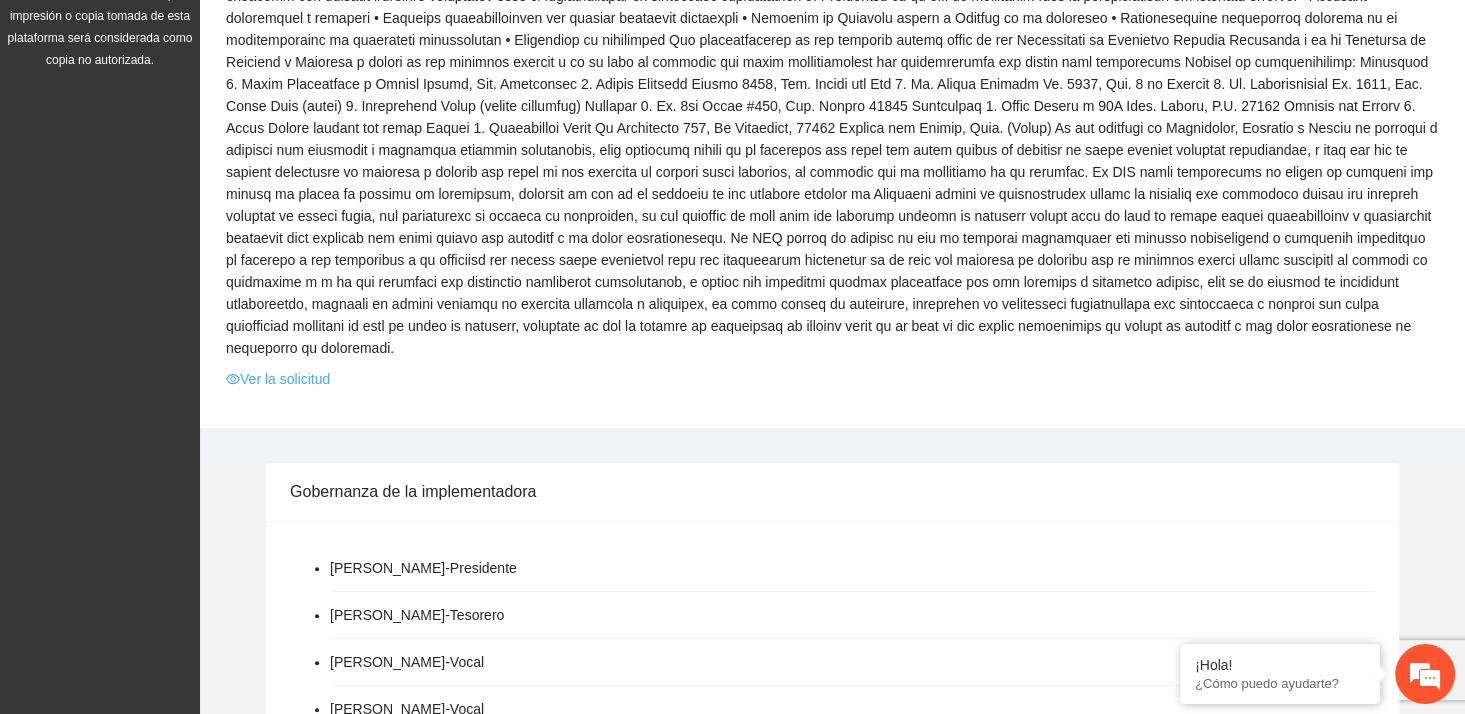 click on "Ver la solicitud" at bounding box center [278, 379] 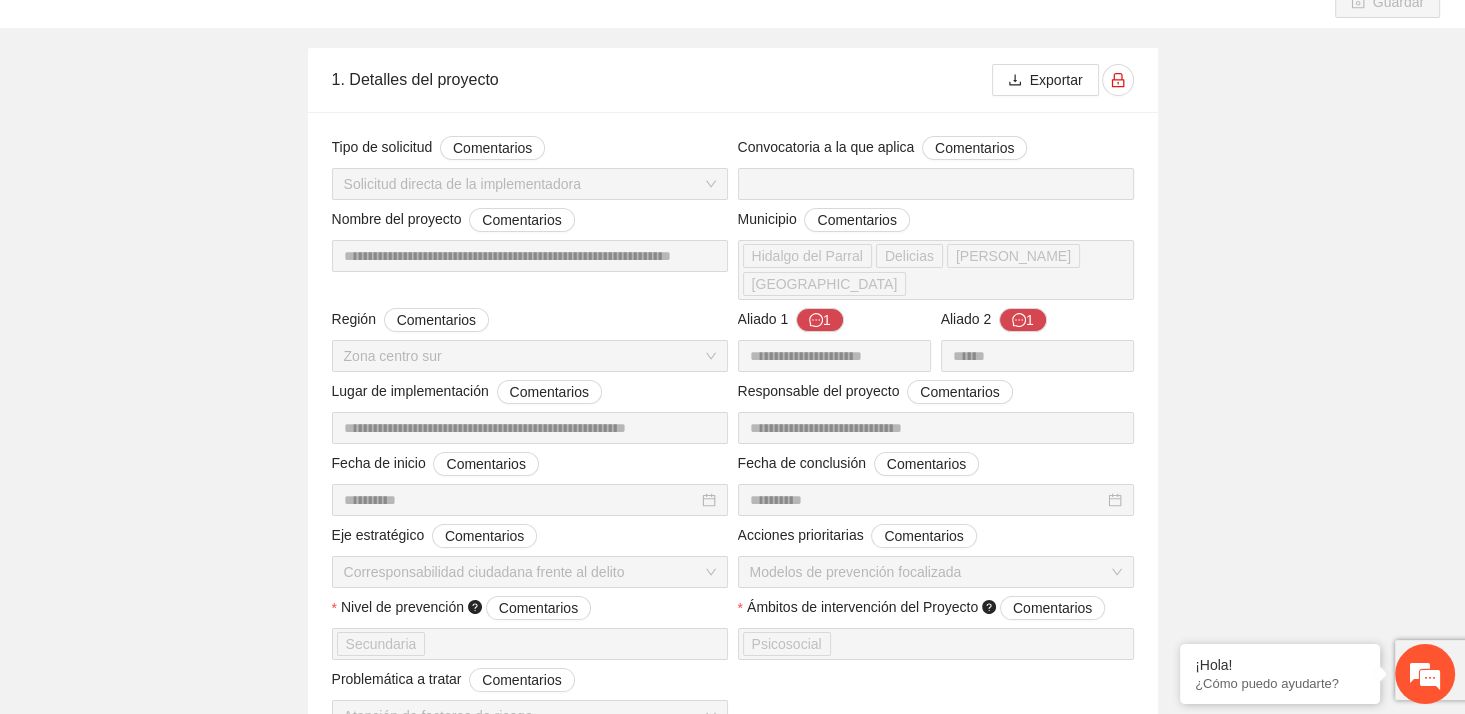 scroll, scrollTop: 0, scrollLeft: 0, axis: both 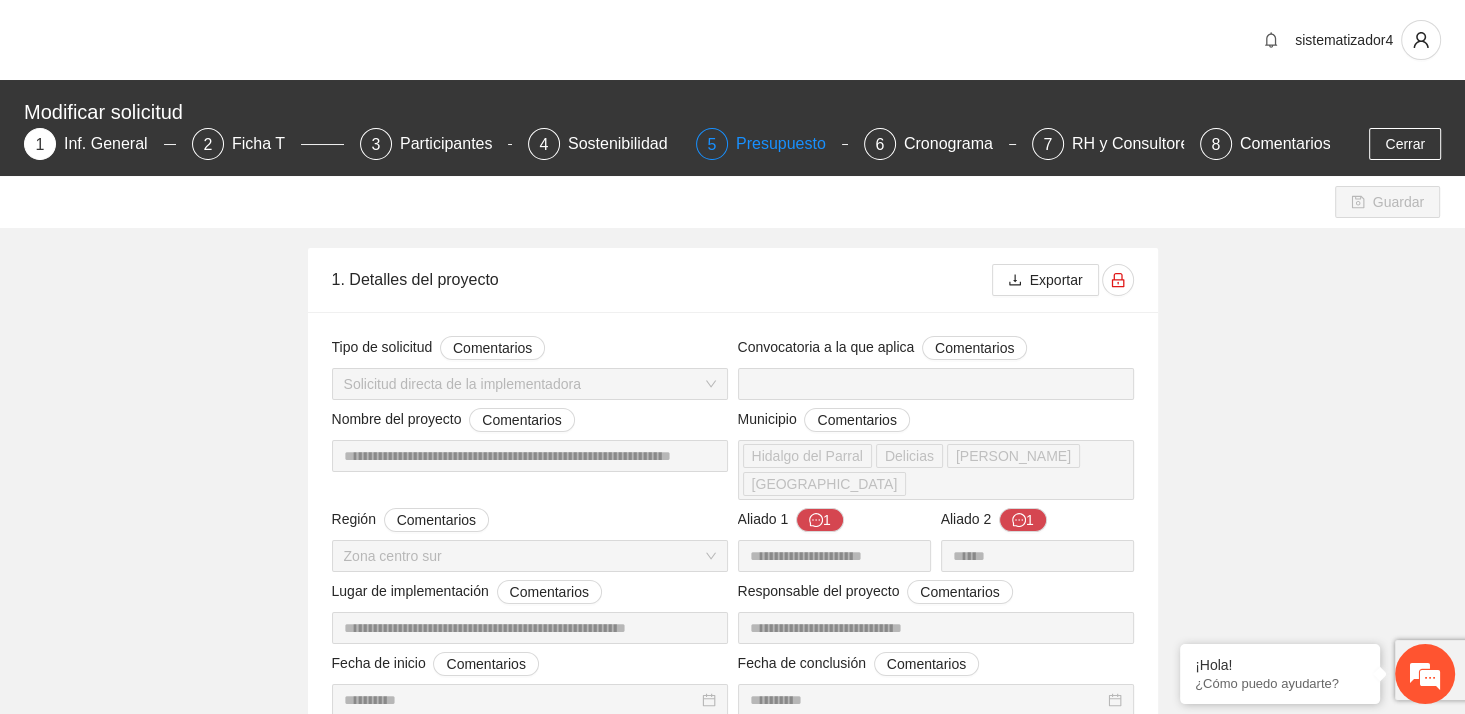 click on "5 Presupuesto" at bounding box center (772, 144) 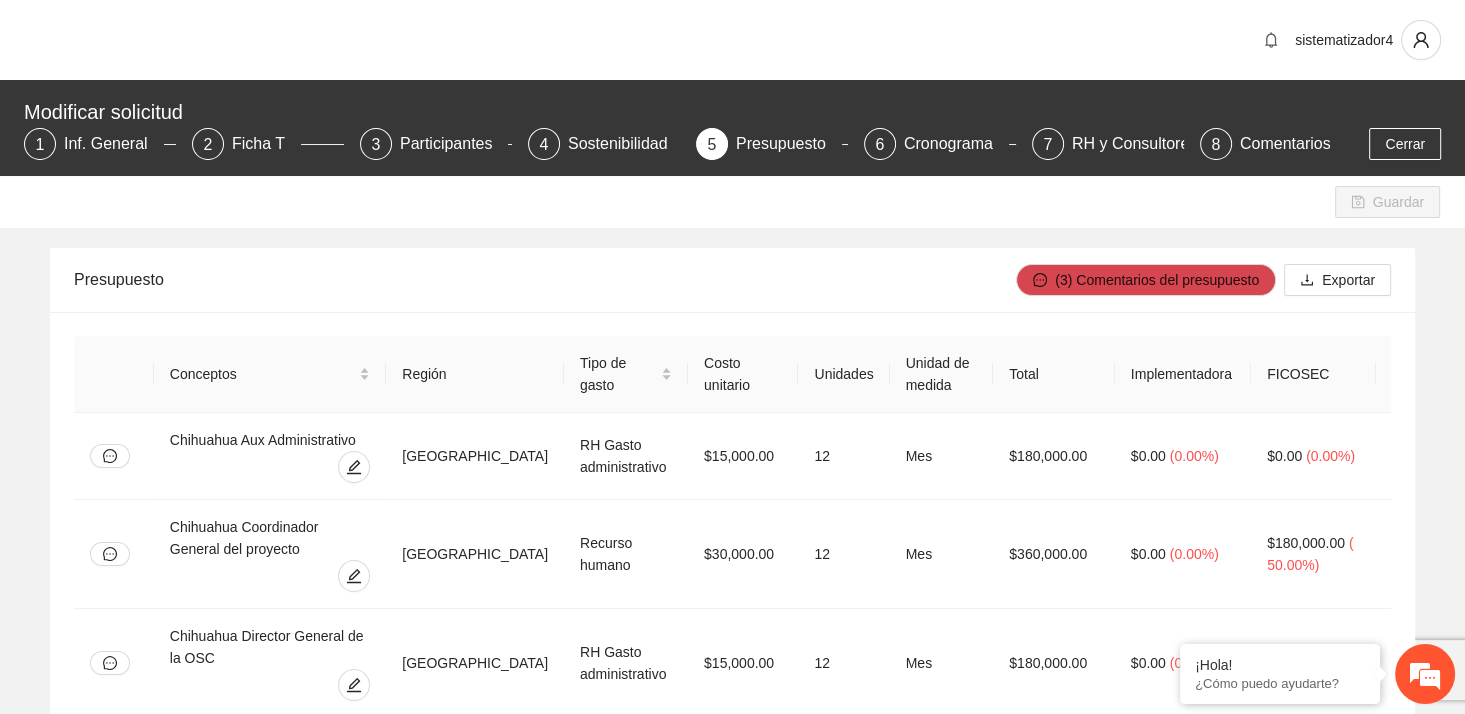 click on "Guardar Presupuesto (3) Comentarios del presupuesto  Exportar Conceptos Región Tipo de gasto Costo unitario Unidades Unidad de medida Total Implementadora FICOSEC Municipio de [GEOGRAPHIC_DATA] FECHAC [GEOGRAPHIC_DATA] Aux Administrativo [GEOGRAPHIC_DATA] RH Gasto administrativo $15,000.00 12 Mes $180,000.00 $0.00   ( 0.00% ) $0.00   ( 0.00% ) $180,000.00   ( 100.00% ) $0.00   ( 0.00% ) Chihuahua Coordinador General del proyecto Chihuahua Recurso humano $30,000.00 12 Mes $360,000.00 $0.00   ( 0.00% ) $180,000.00   ( 50.00% ) $180,000.00   ( 50.00% ) $0.00   ( 0.00% ) [GEOGRAPHIC_DATA] Director General de la OSC Chihuahua RH Gasto administrativo $15,000.00 12 Mes $180,000.00 $0.00   ( 0.00% ) $0.00   ( 0.00% ) $180,000.00   ( 100.00% ) $0.00   ( 0.00% ) Chihuahua material de limpieza Chihuahua Materiales y suministros $2,000.00 6 Lote $12,000.00 $0.00   ( 0.00% ) $0.00   ( 0.00% ) $12,000.00   ( 100.00% ) $0.00   ( 0.00% ) Chihuahua material taller de artes gráficas Chihuahua Materiales y suministros $3,000.00 12 Lote $0.00" at bounding box center [732, 7119] 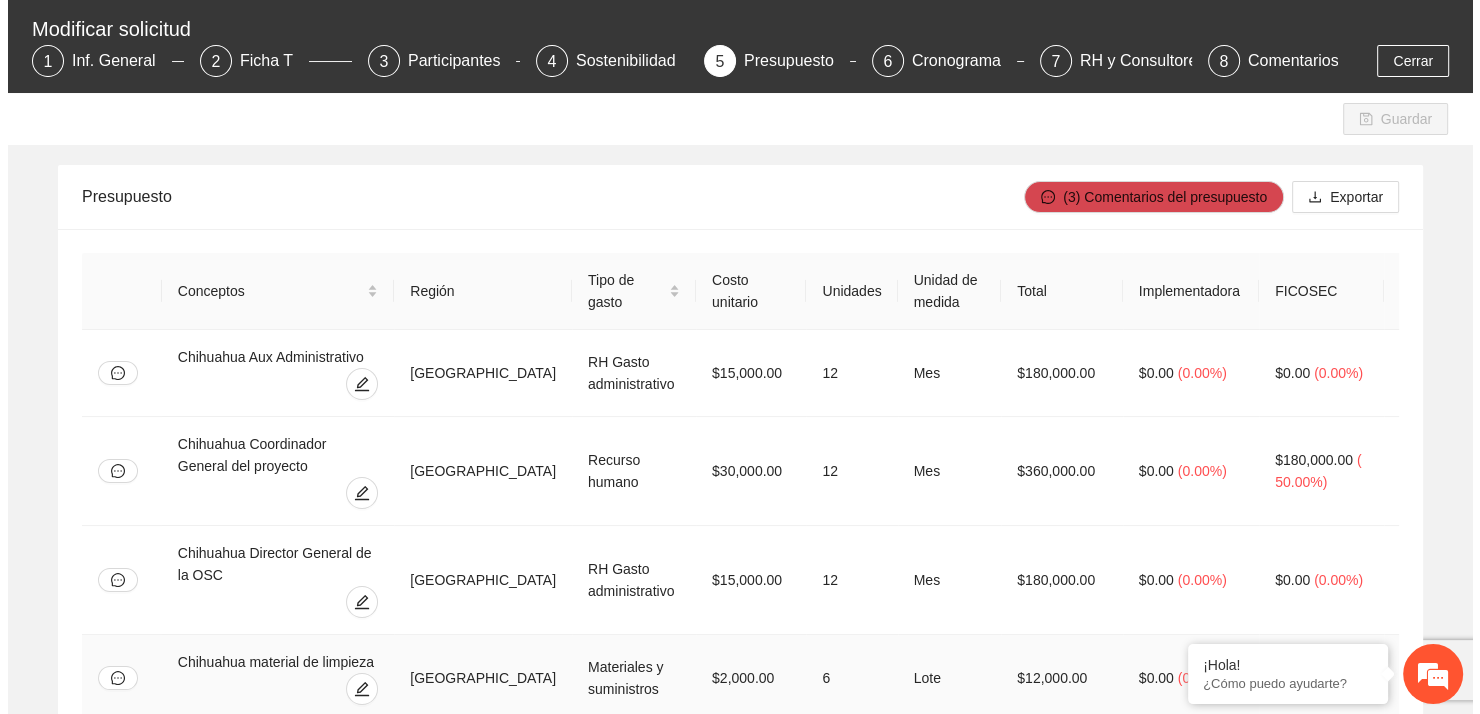 scroll, scrollTop: 200, scrollLeft: 0, axis: vertical 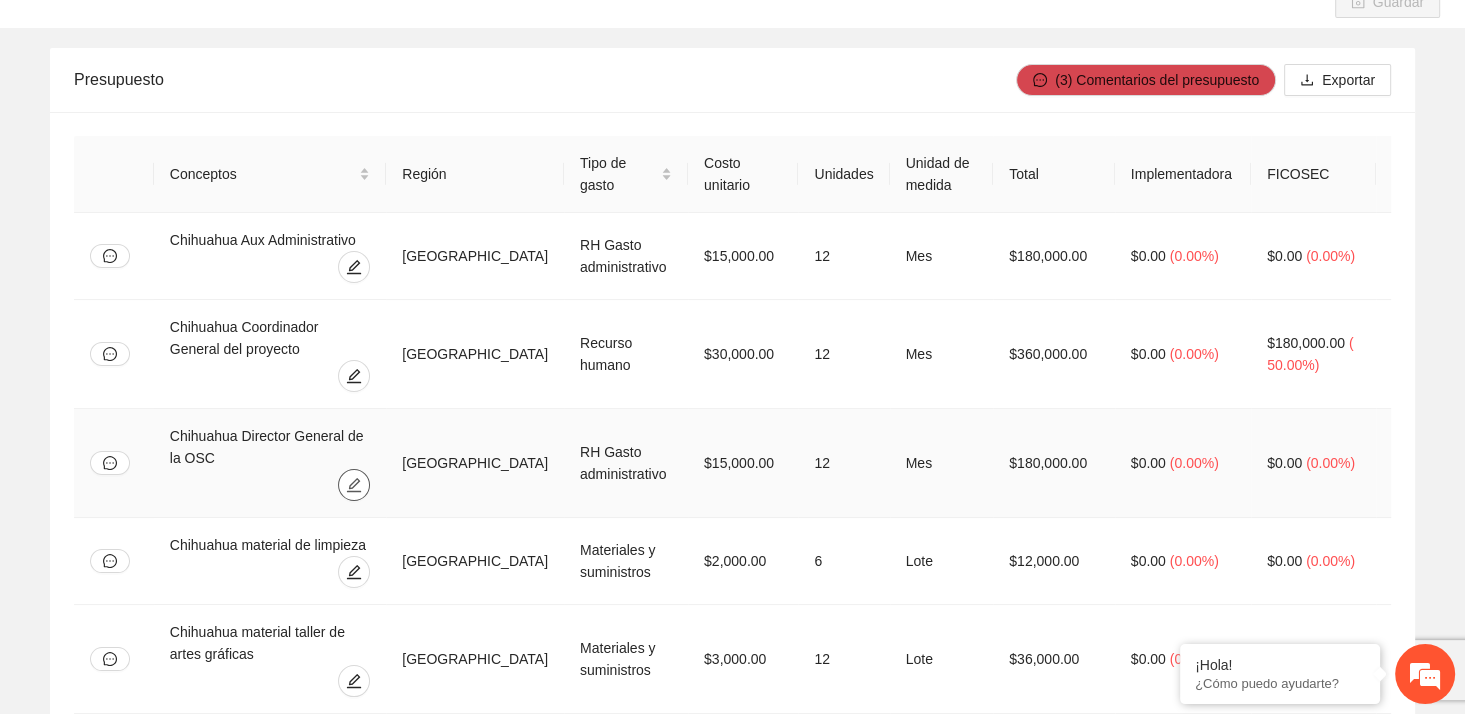 click 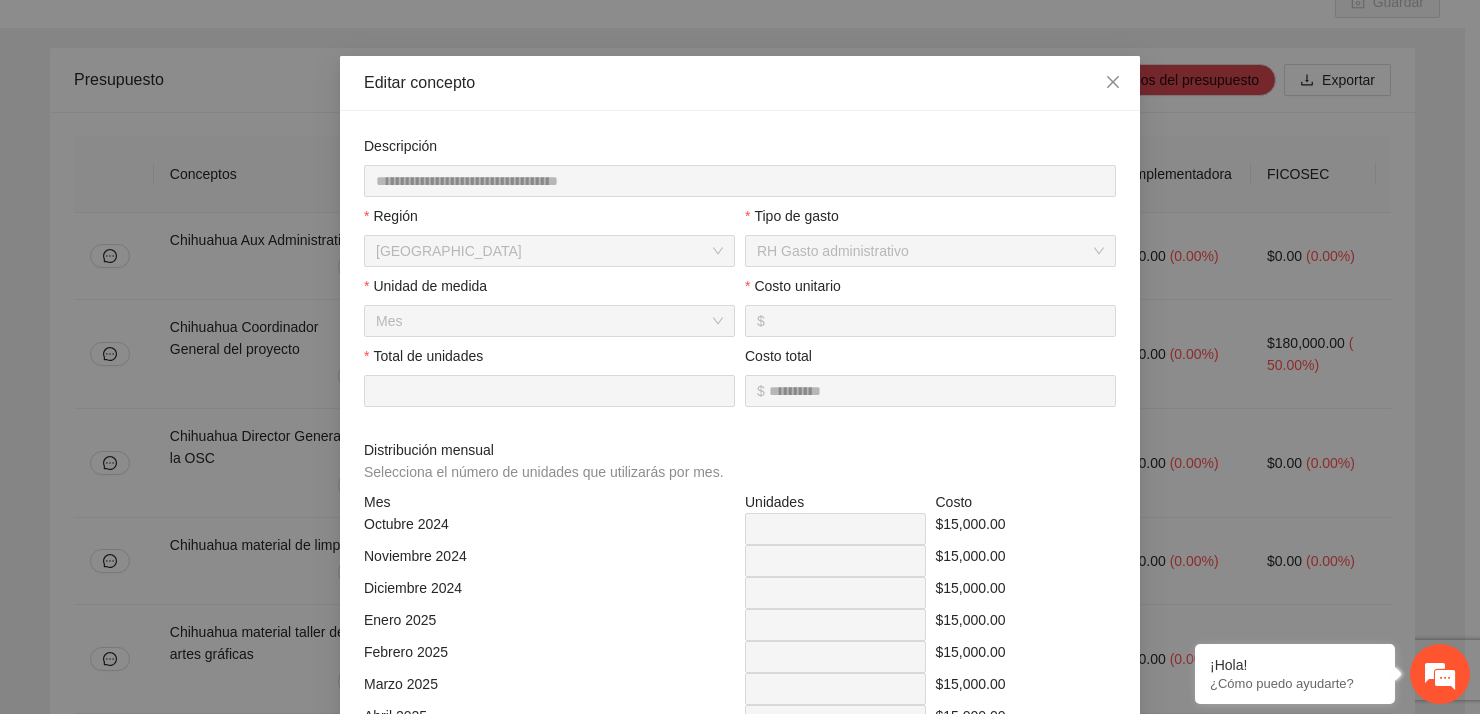 scroll, scrollTop: 0, scrollLeft: 0, axis: both 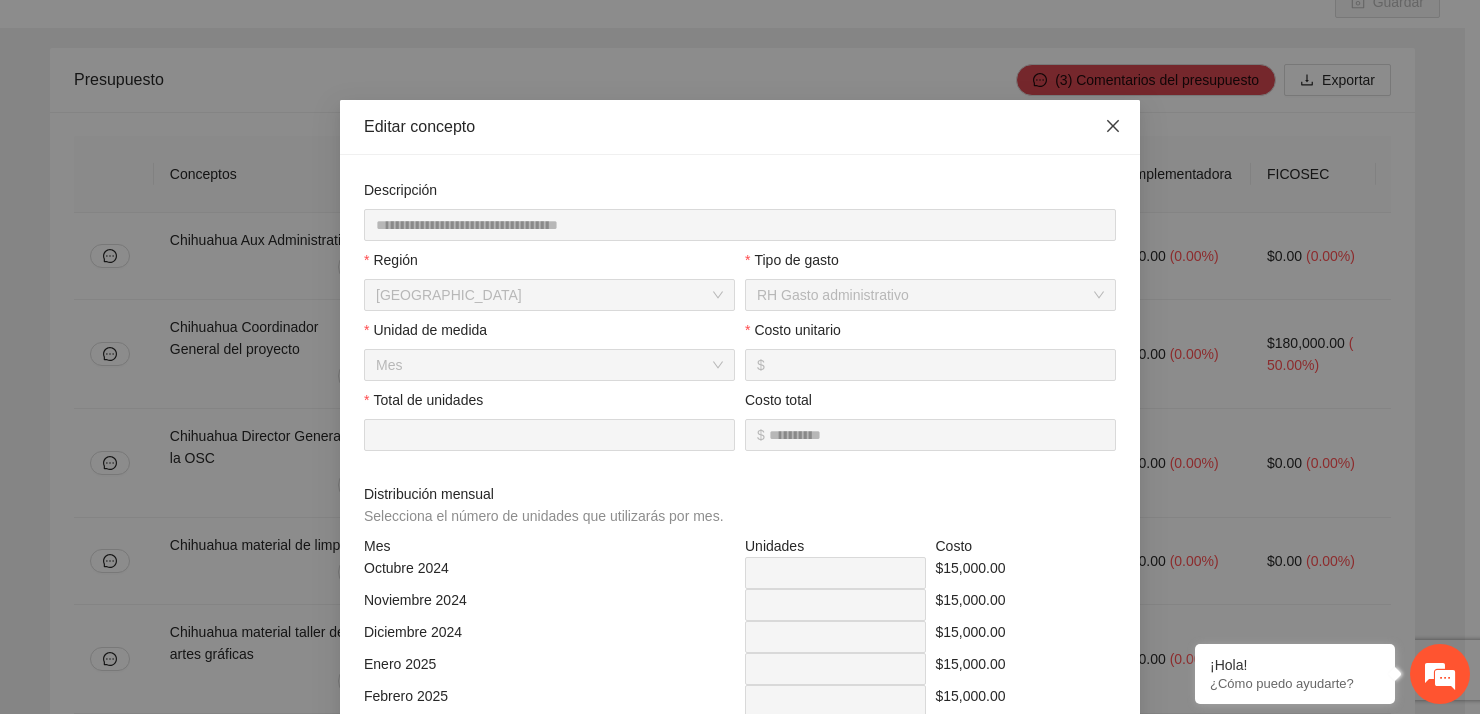 click at bounding box center (1113, 127) 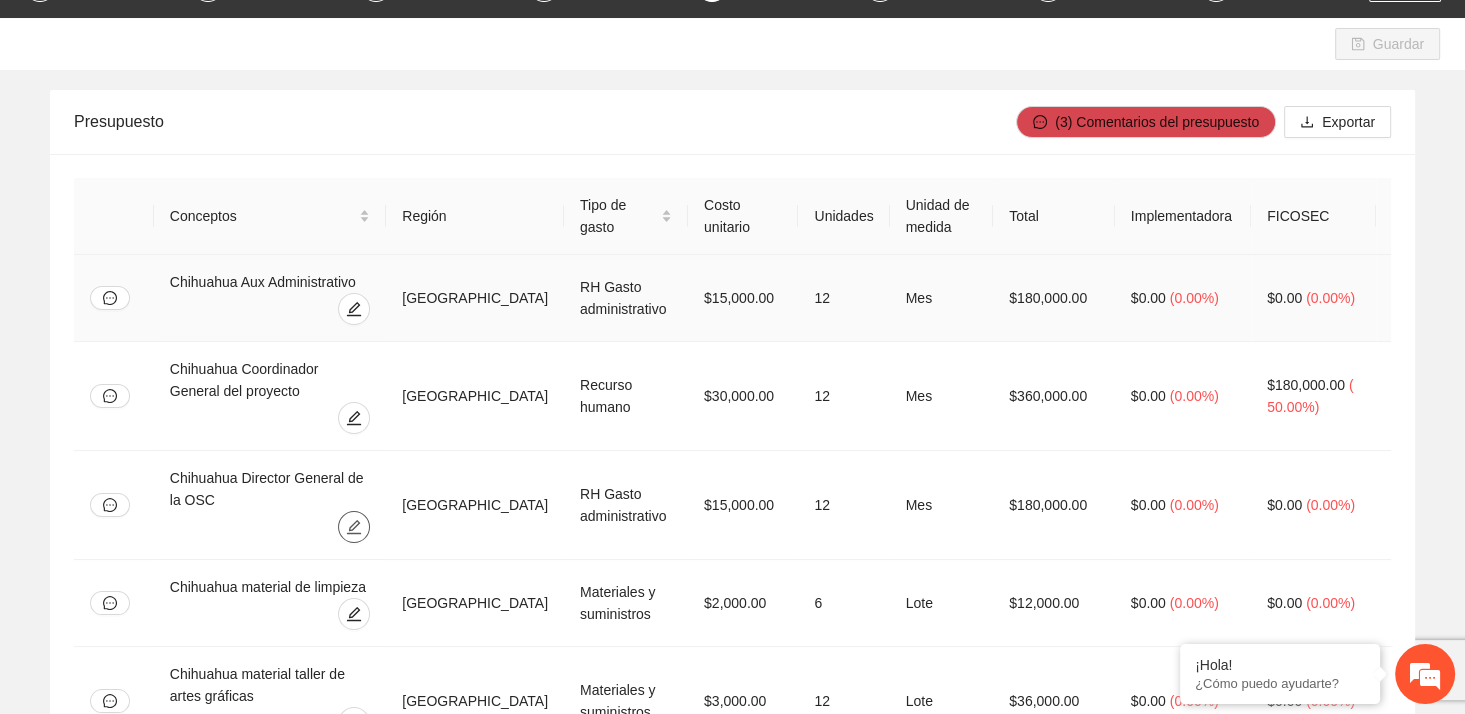 scroll, scrollTop: 100, scrollLeft: 0, axis: vertical 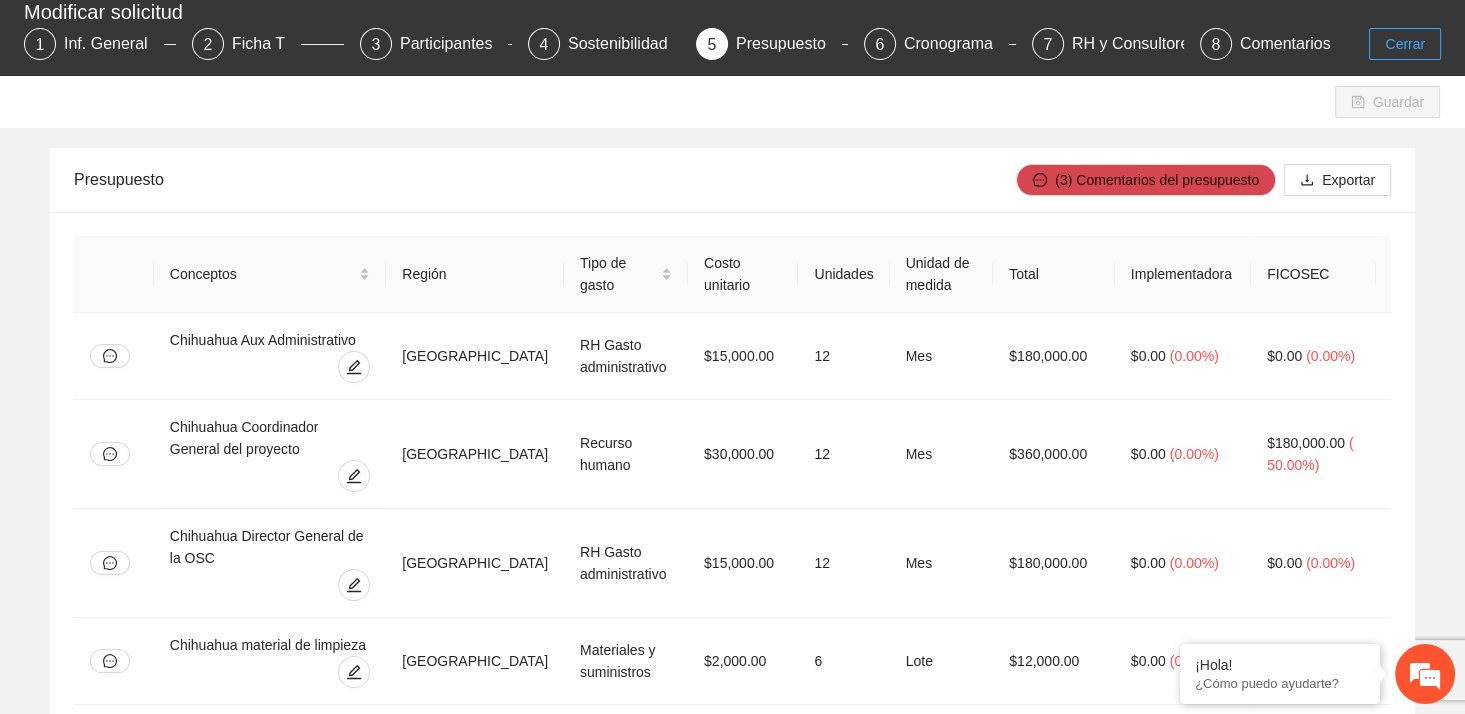click on "Cerrar" at bounding box center (1405, 44) 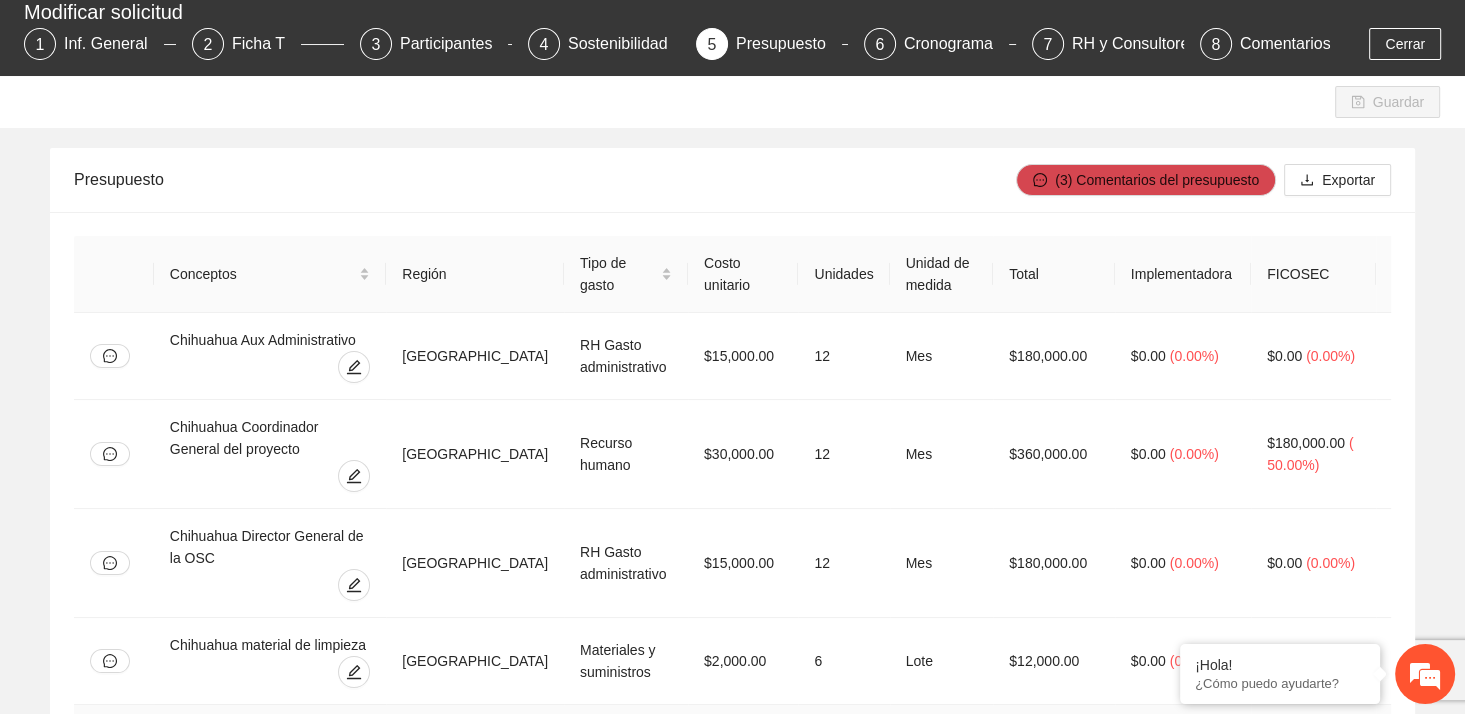 scroll, scrollTop: 0, scrollLeft: 0, axis: both 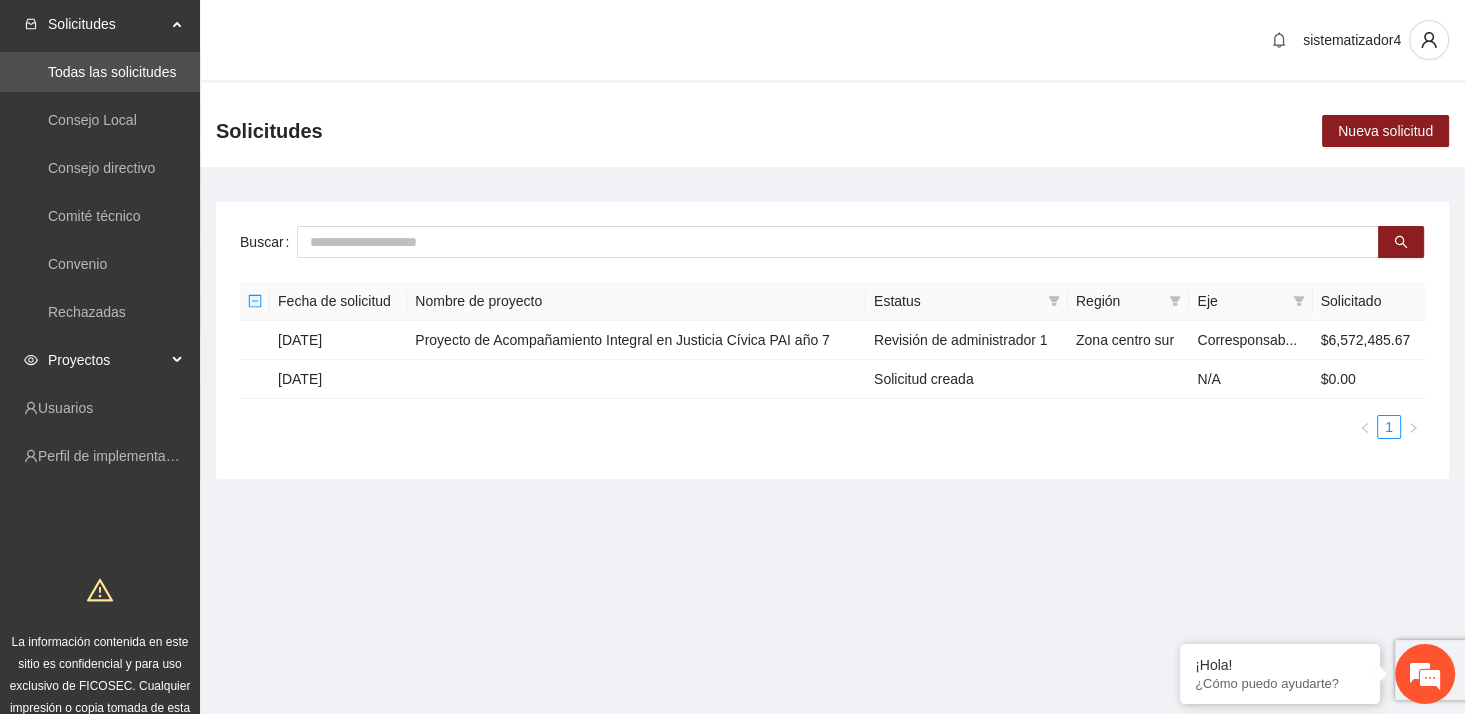 click on "Proyectos" at bounding box center (107, 360) 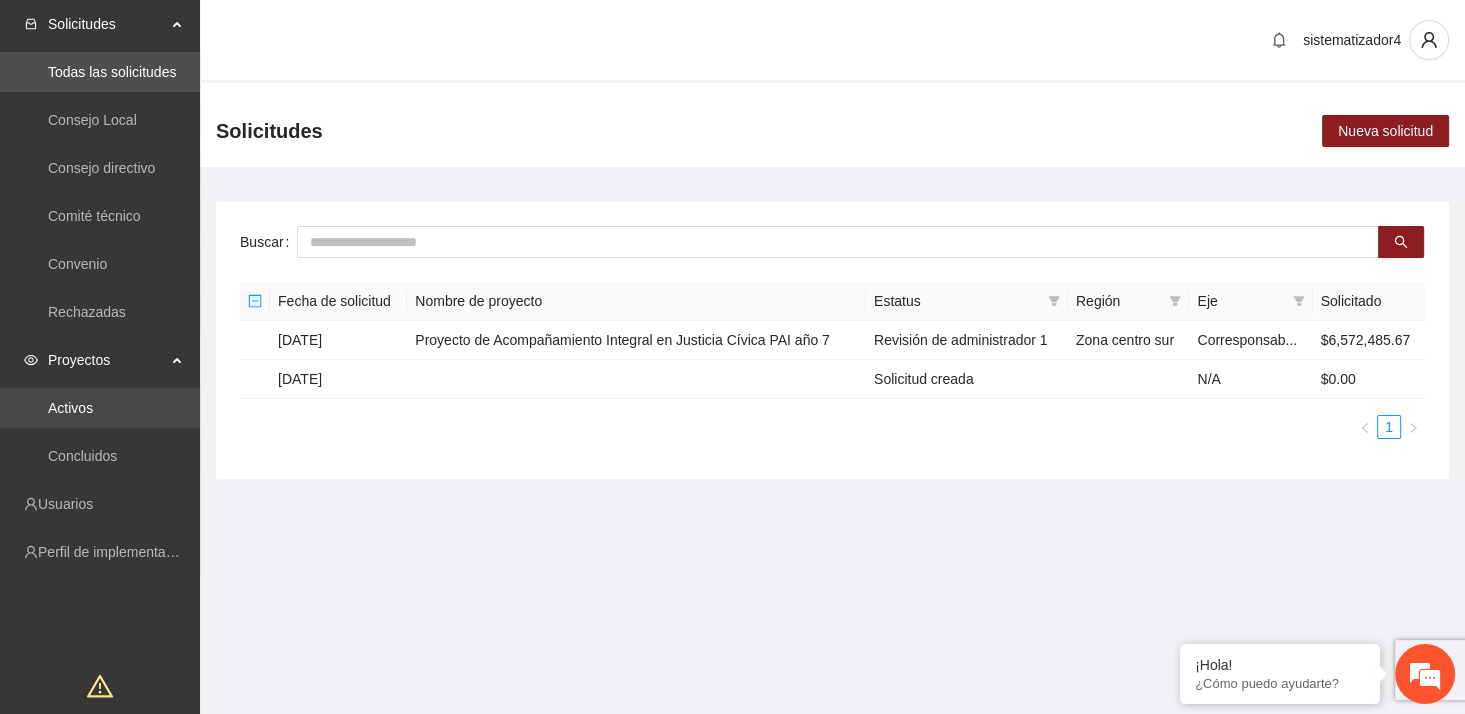 click on "Activos" at bounding box center (70, 408) 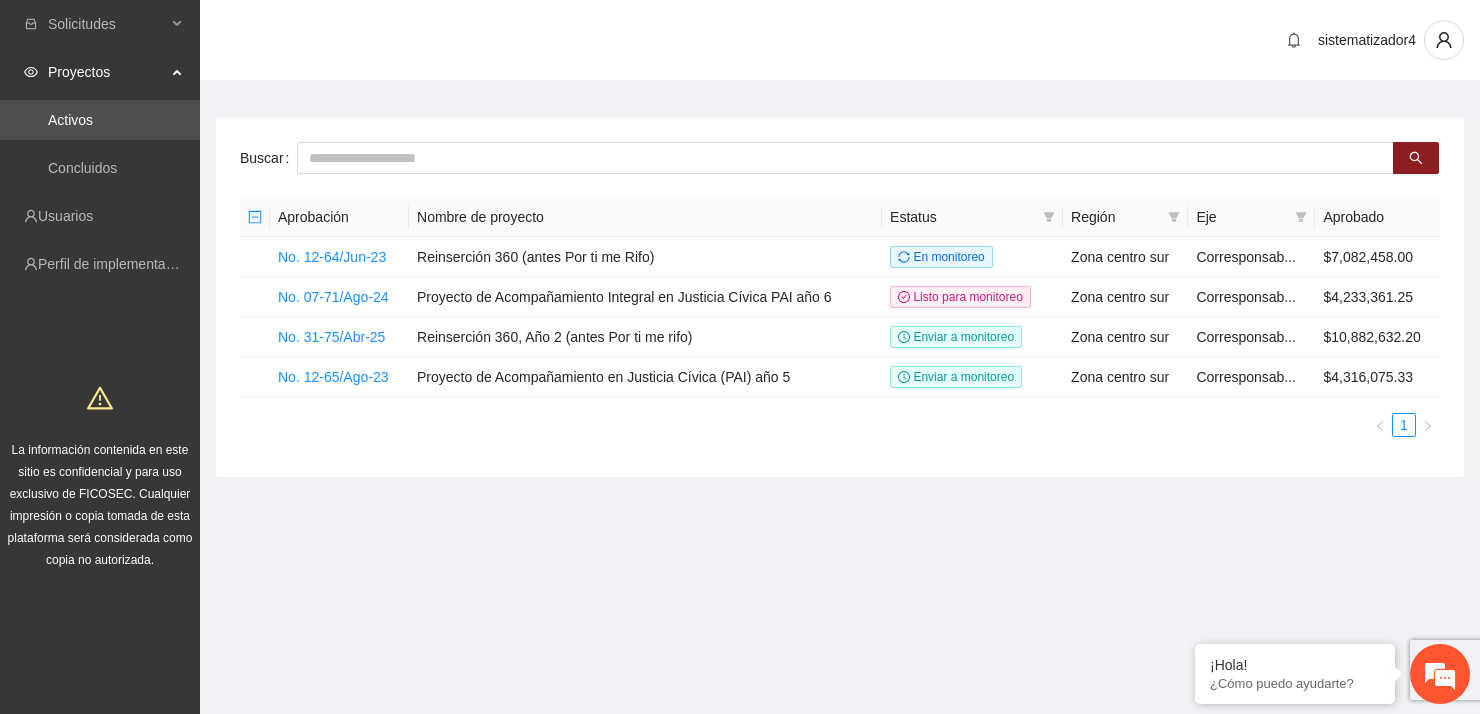 click on "1" at bounding box center (840, 425) 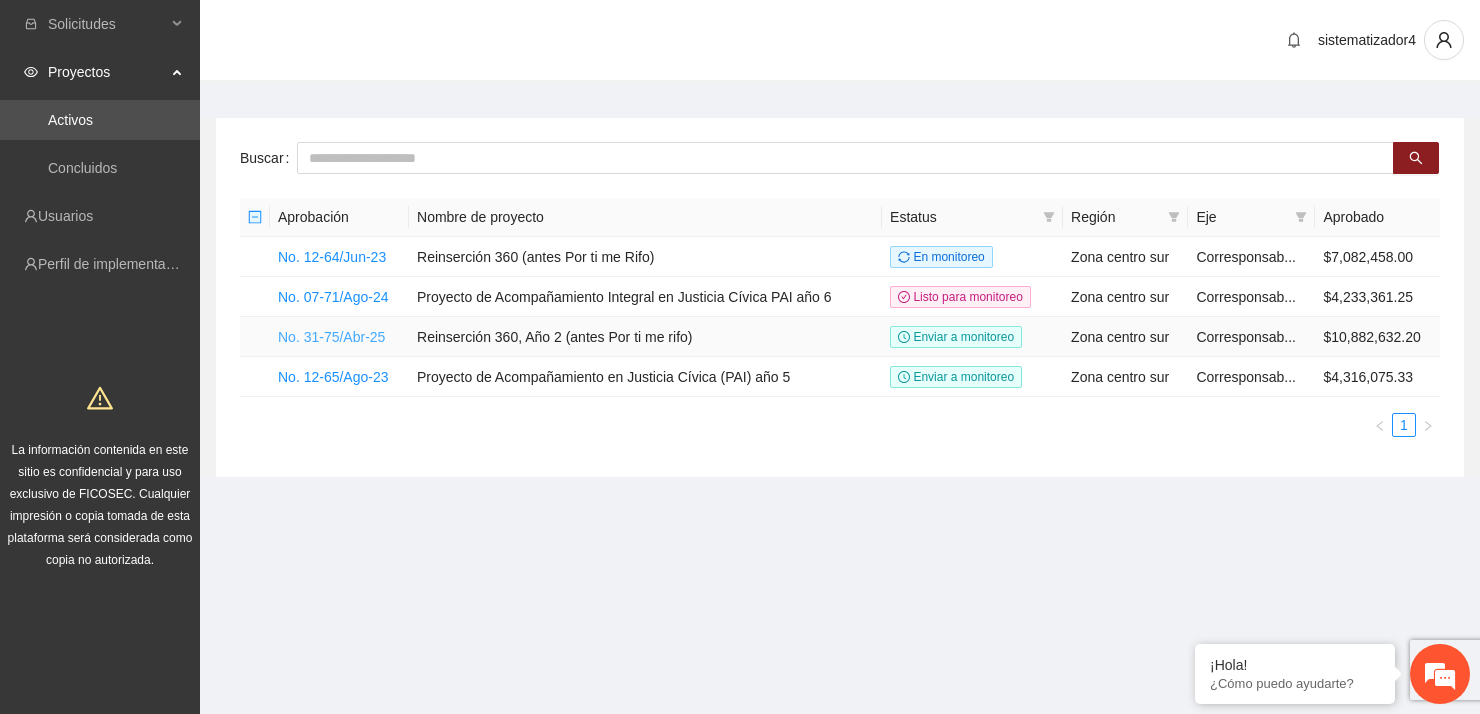 click on "No. 31-75/Abr-25" at bounding box center (331, 337) 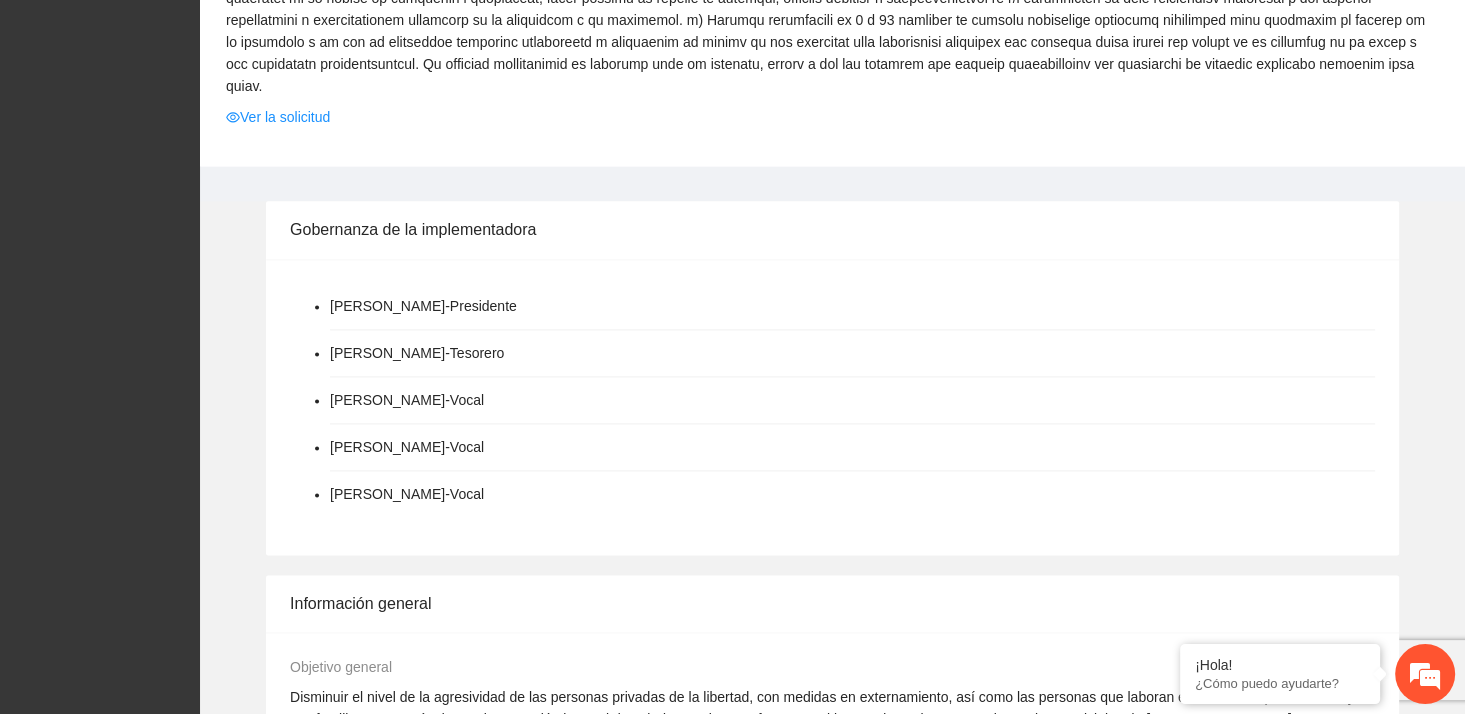 scroll, scrollTop: 2300, scrollLeft: 0, axis: vertical 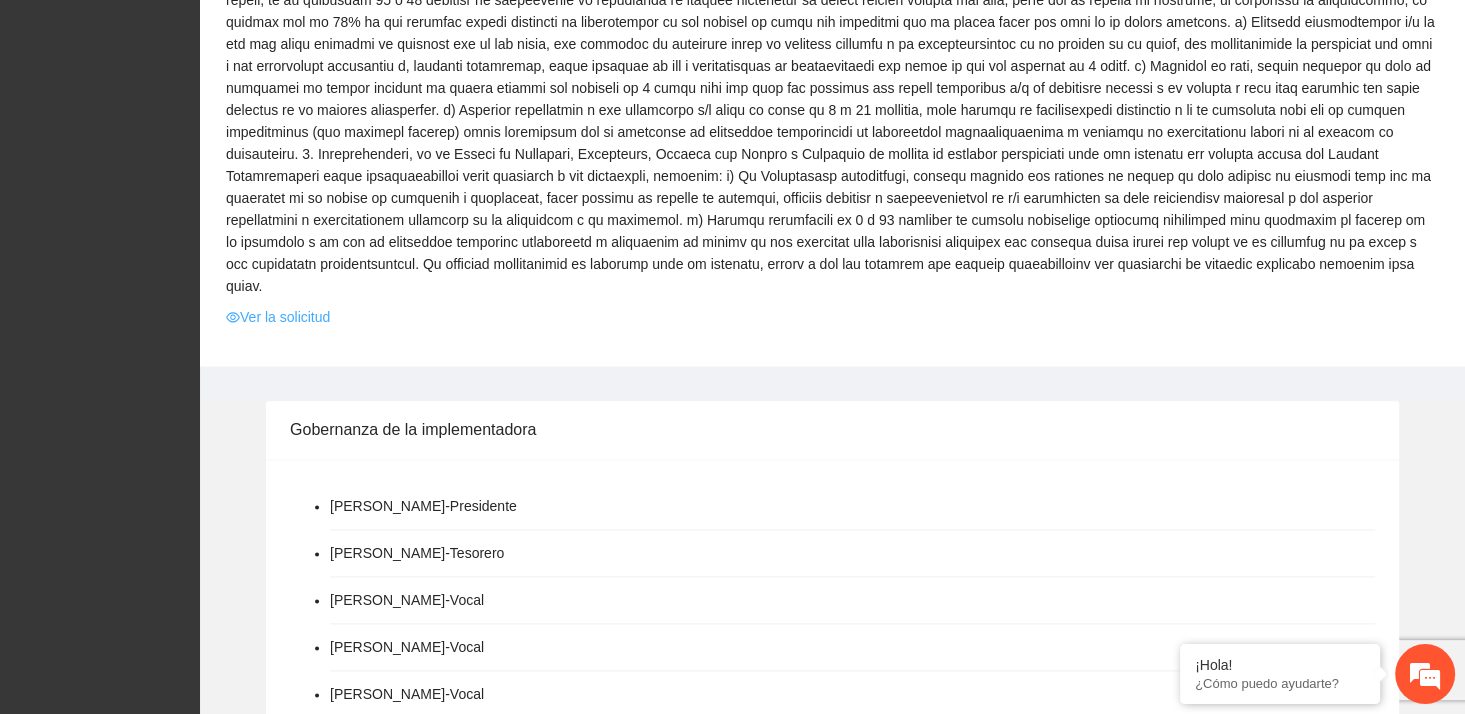 click on "Ver la solicitud" at bounding box center (278, 317) 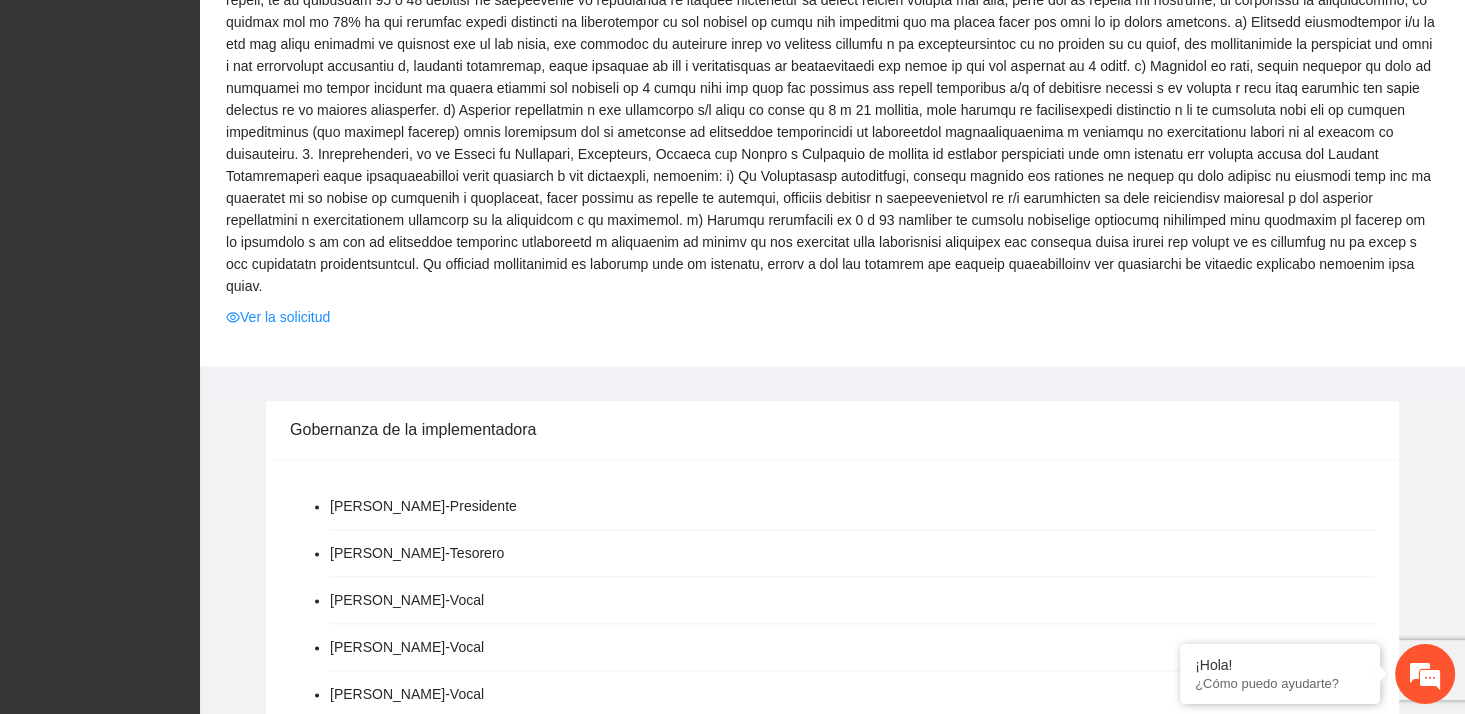 scroll, scrollTop: 0, scrollLeft: 0, axis: both 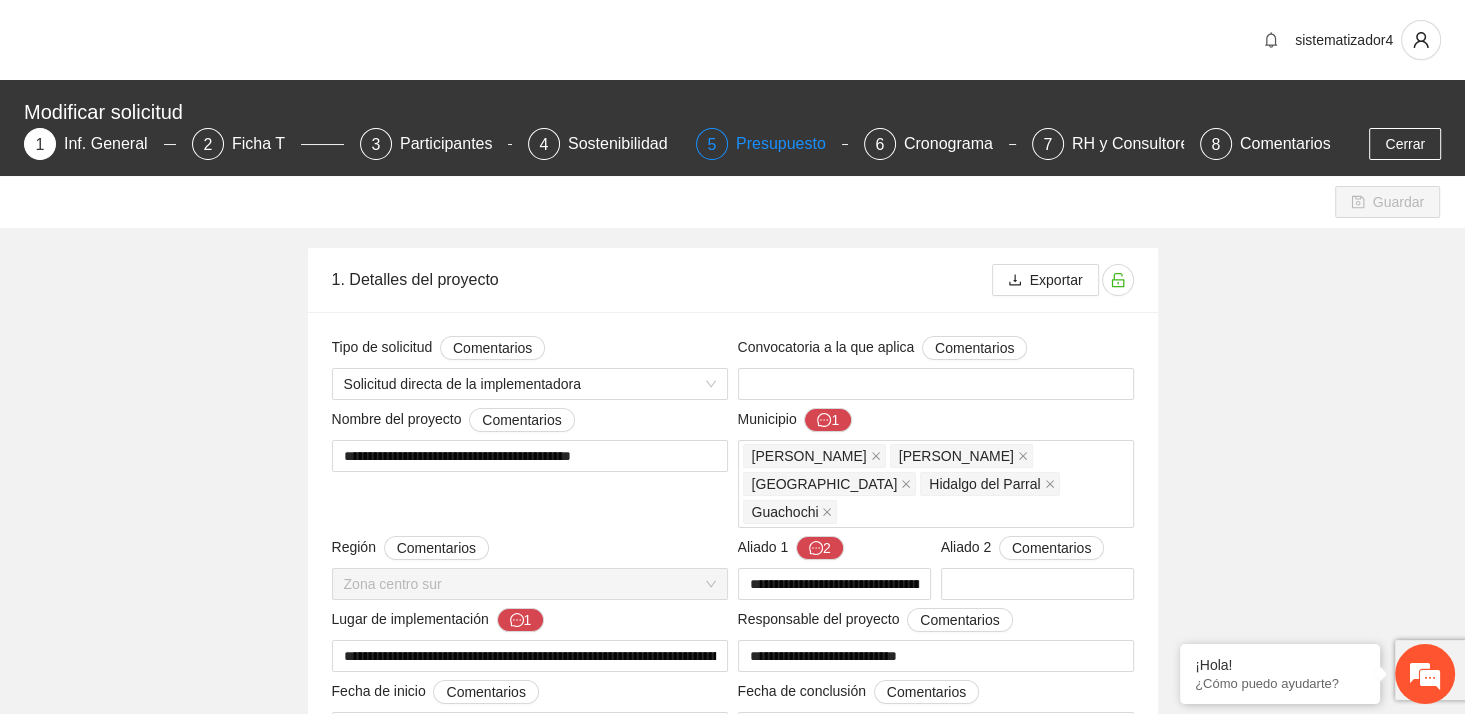 click on "Presupuesto" at bounding box center (789, 144) 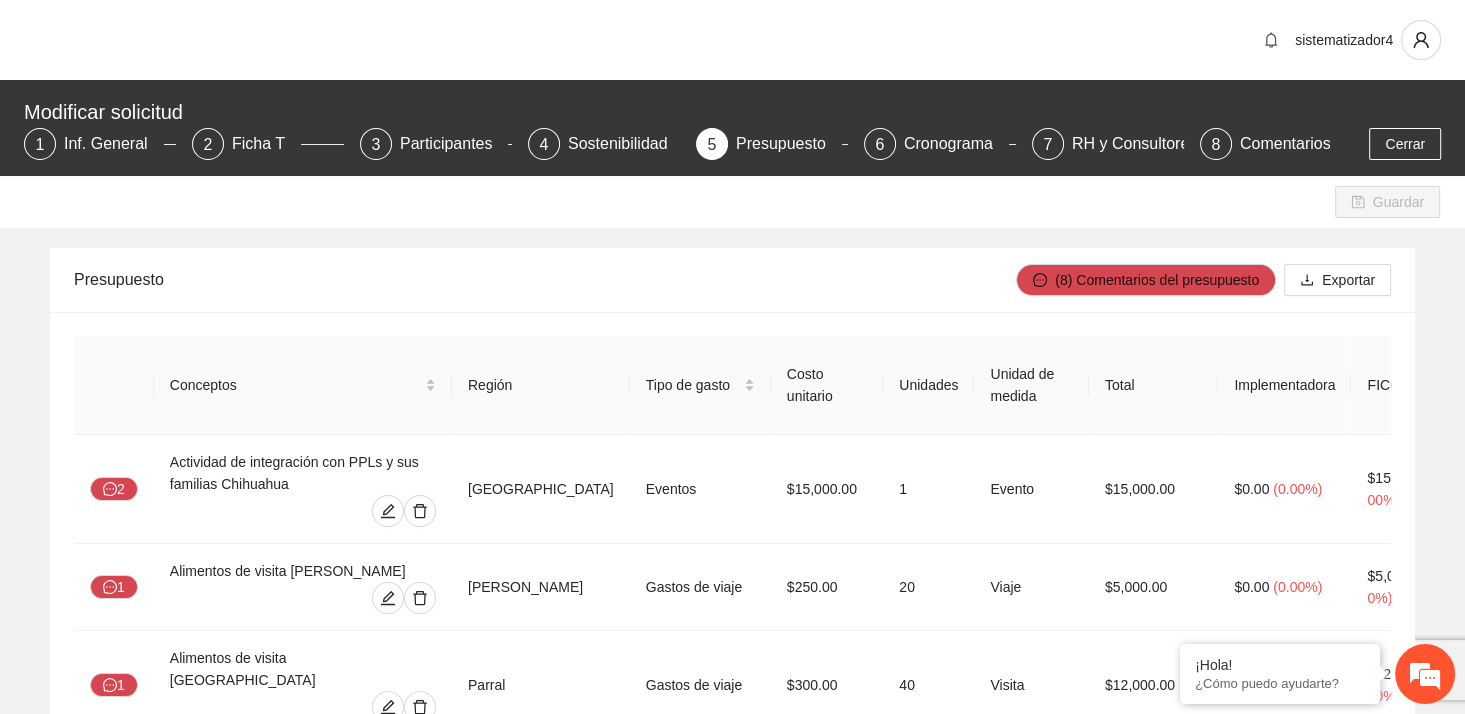 click on "Guardar" at bounding box center (732, 202) 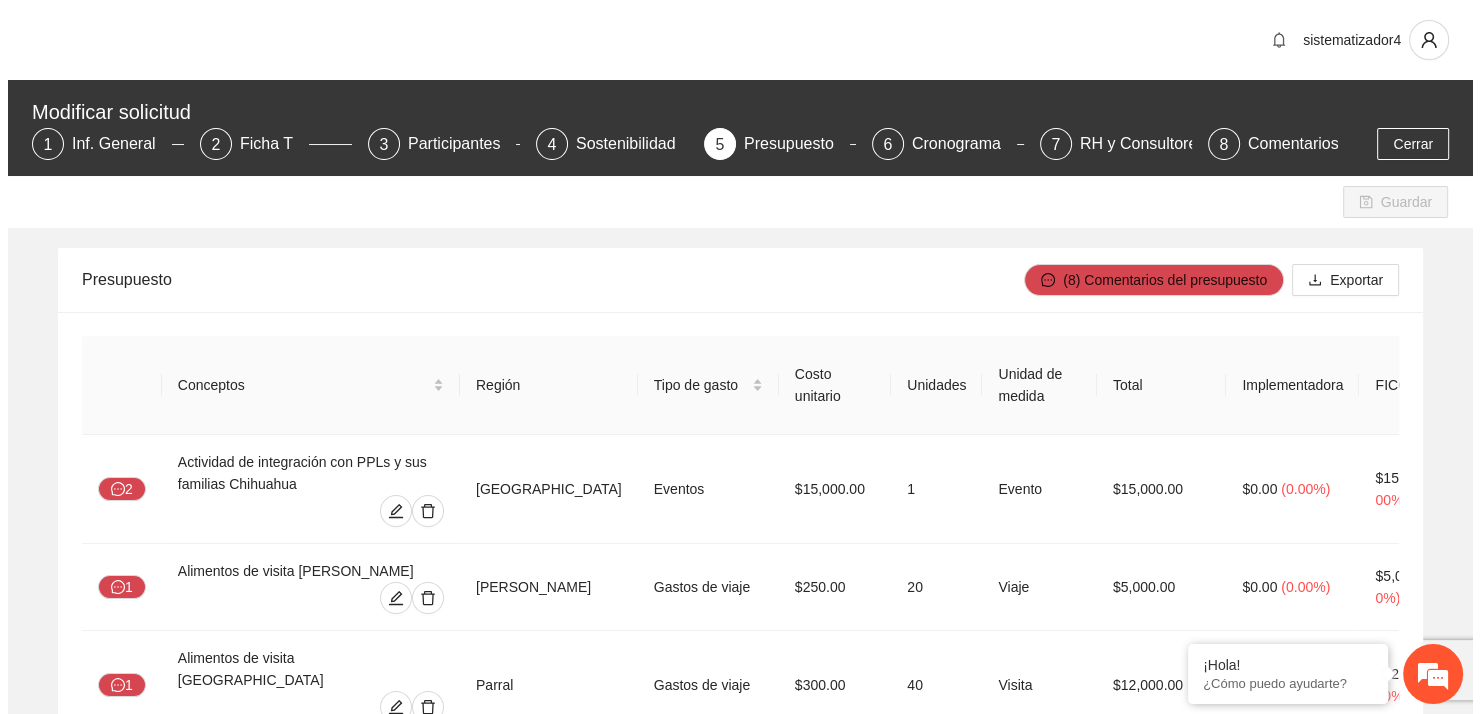 scroll, scrollTop: 1967, scrollLeft: 0, axis: vertical 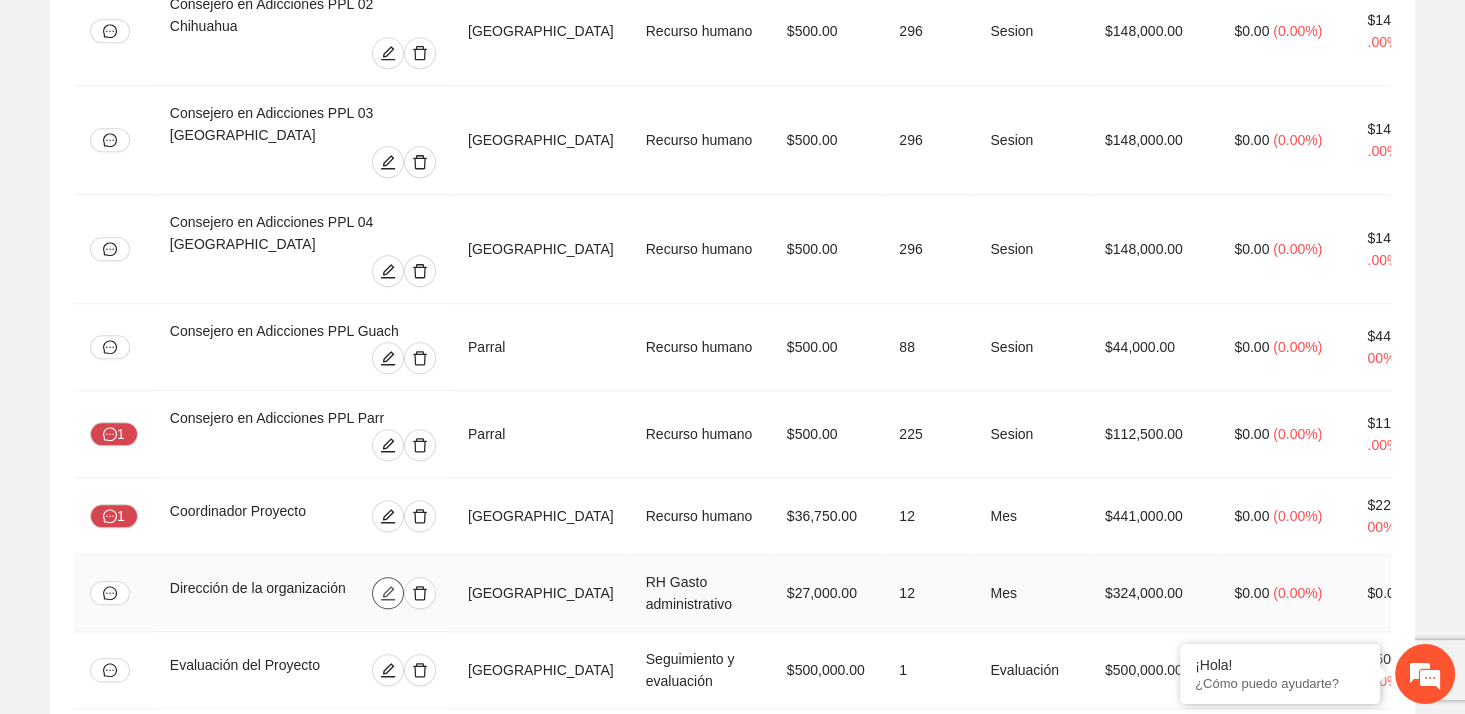 click 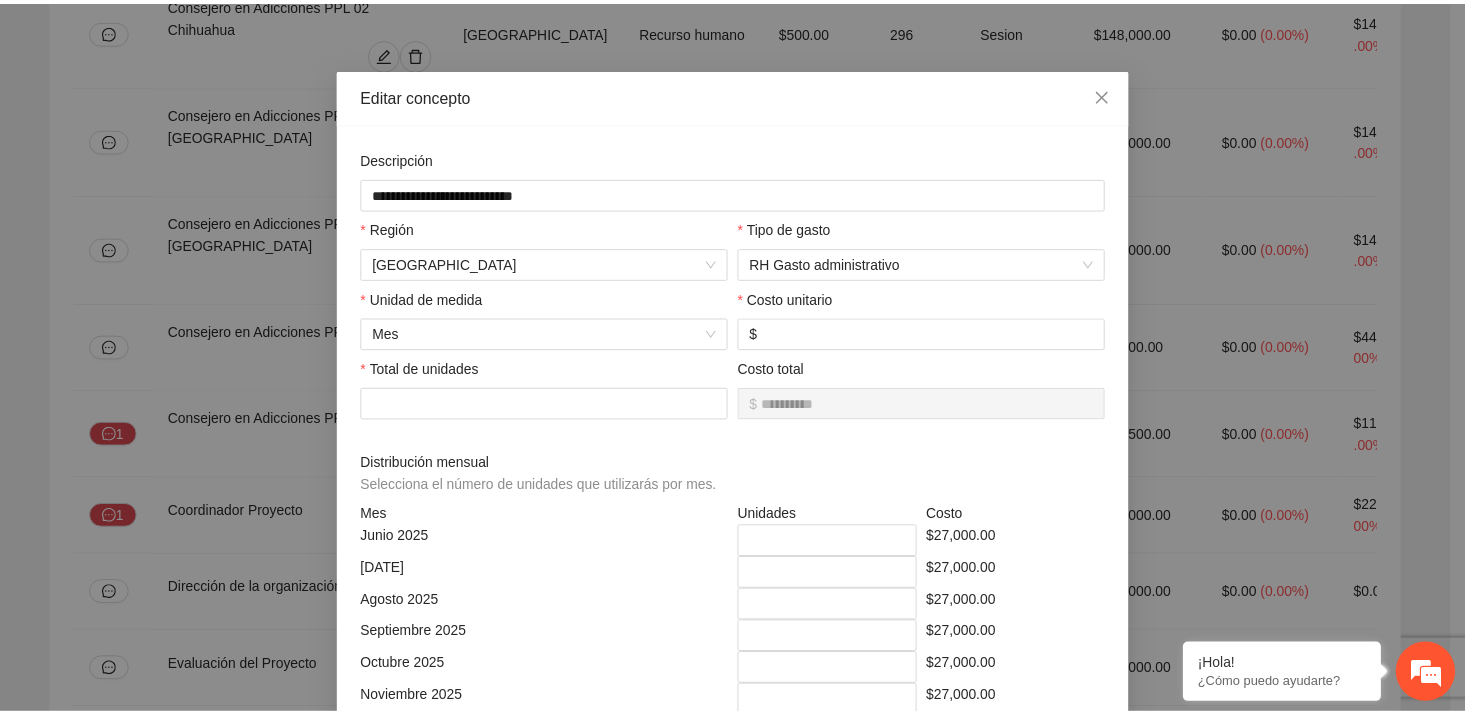 scroll, scrollTop: 0, scrollLeft: 0, axis: both 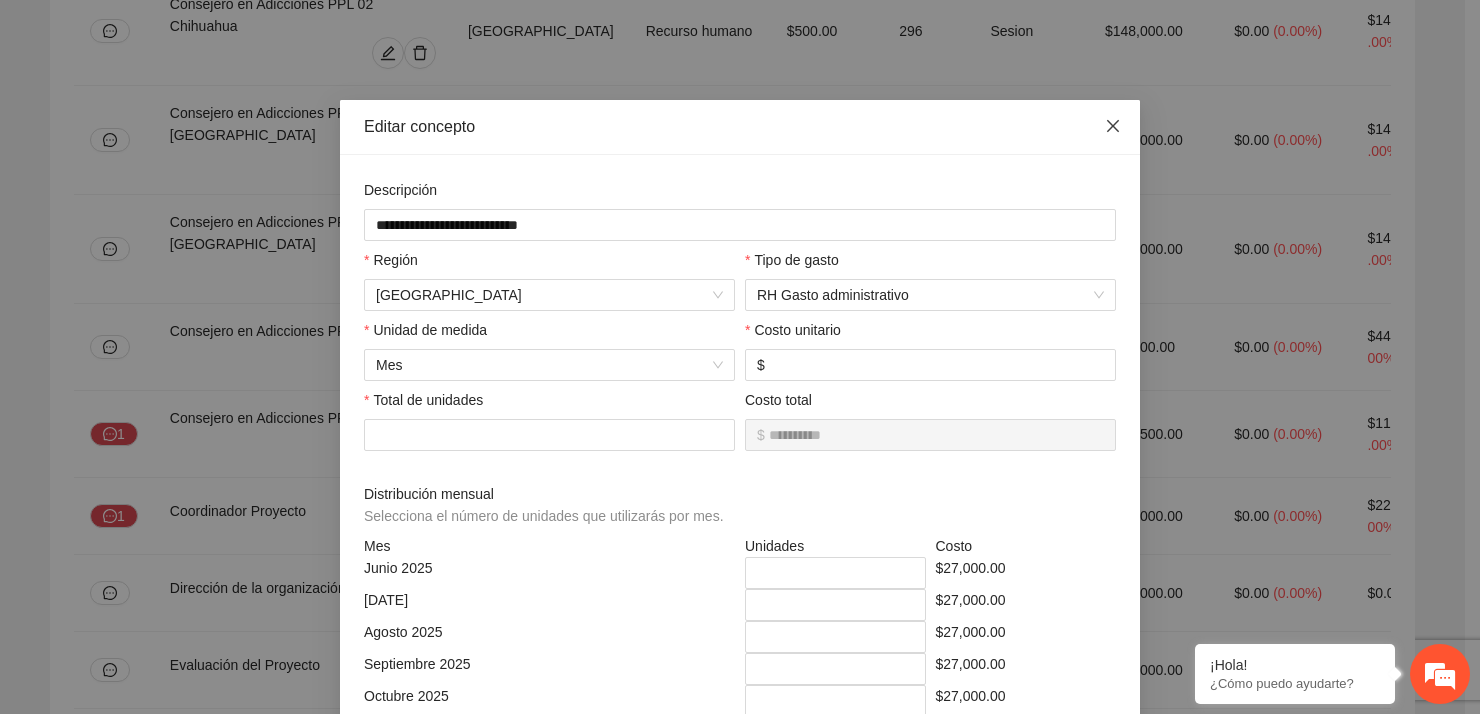 click 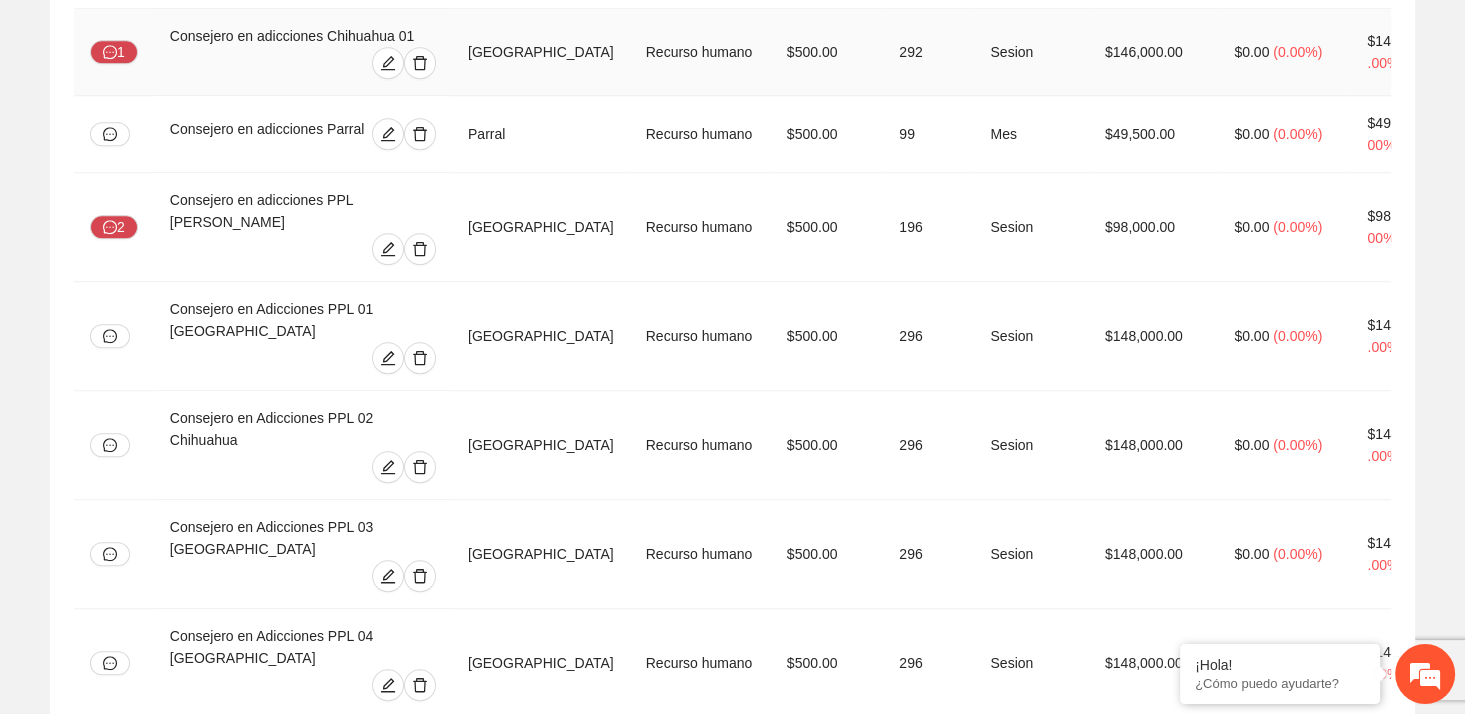 scroll, scrollTop: 1467, scrollLeft: 0, axis: vertical 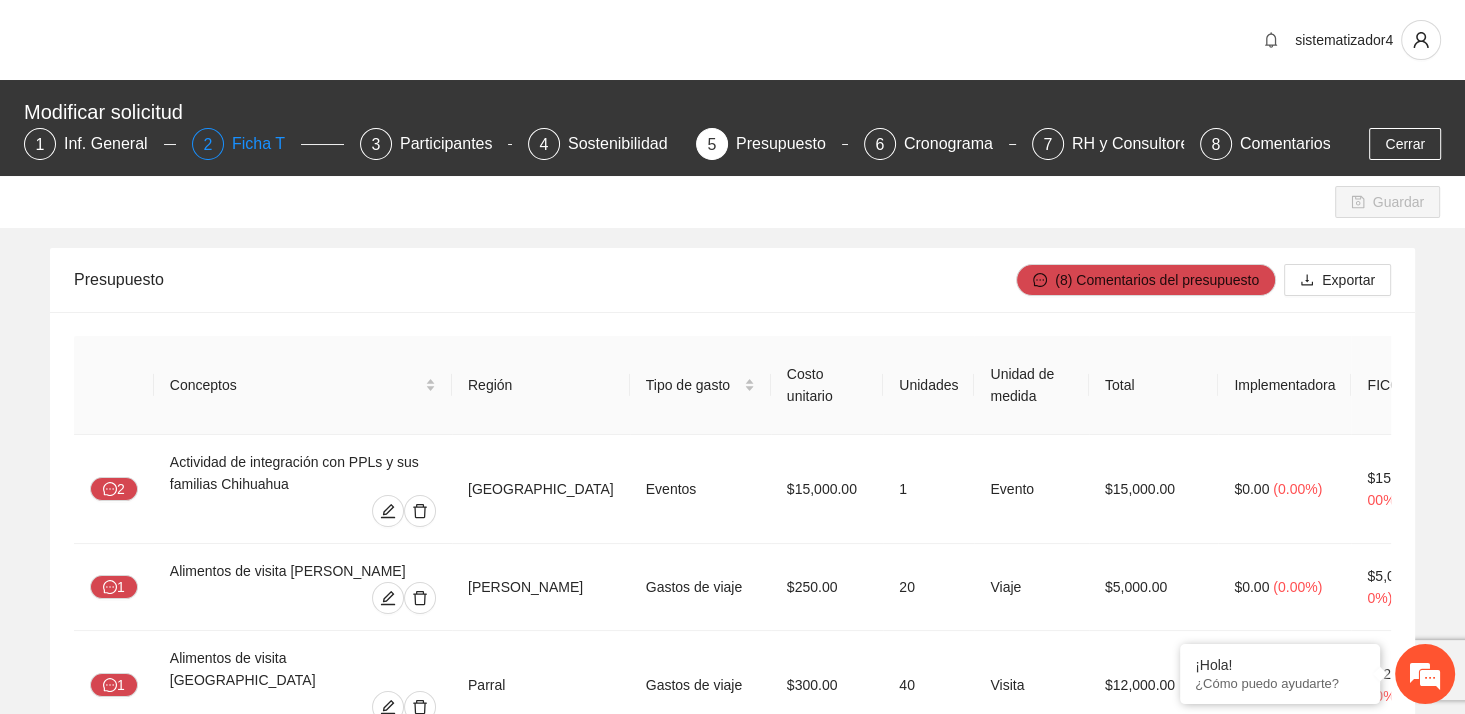 click on "2 Ficha T" at bounding box center (268, 144) 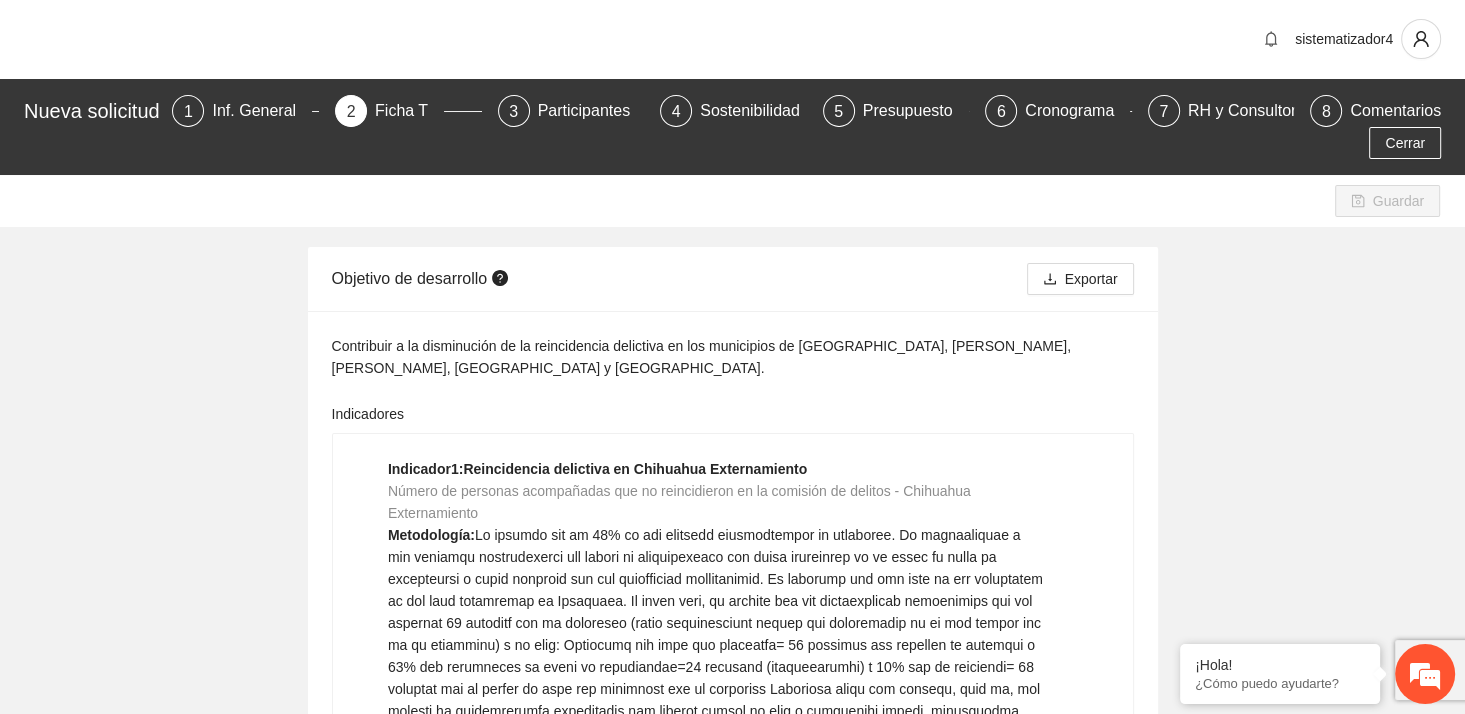 scroll, scrollTop: 0, scrollLeft: 0, axis: both 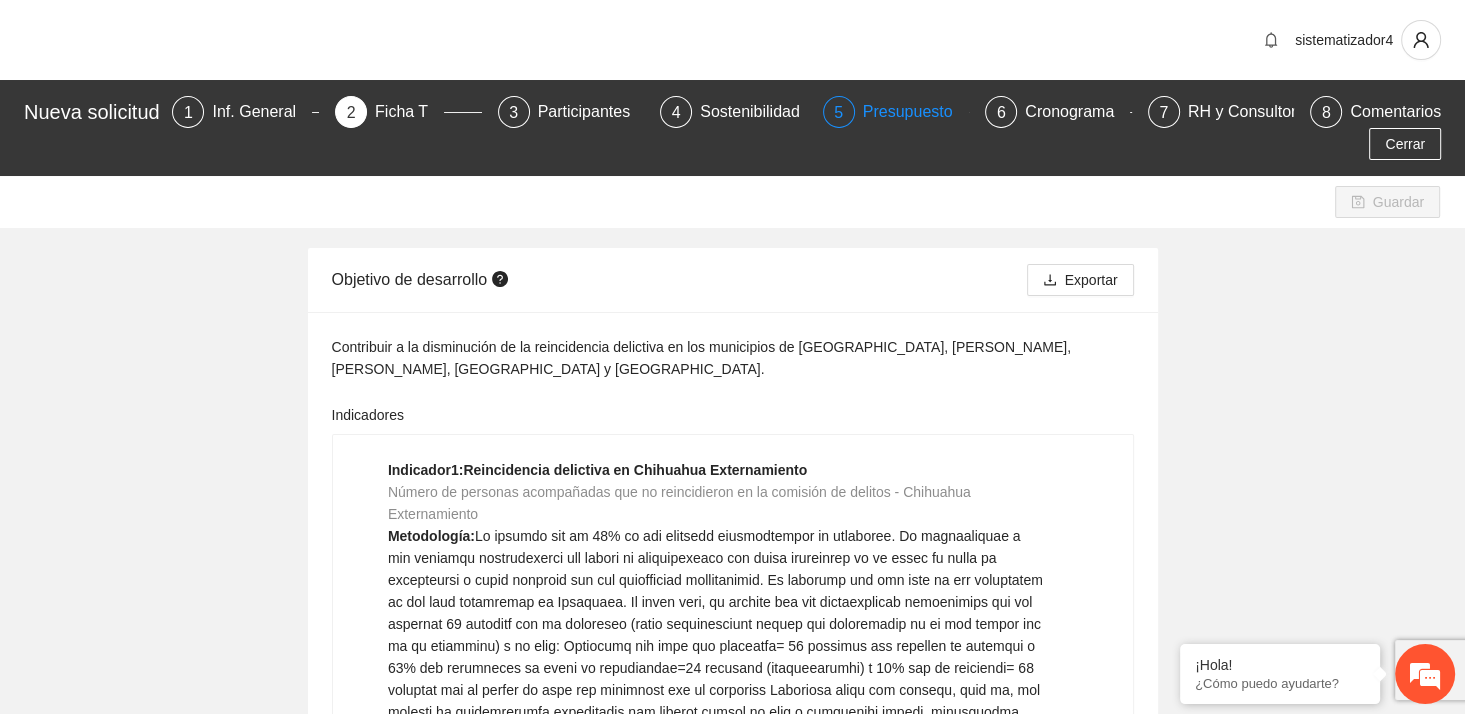 click on "Presupuesto" at bounding box center [916, 112] 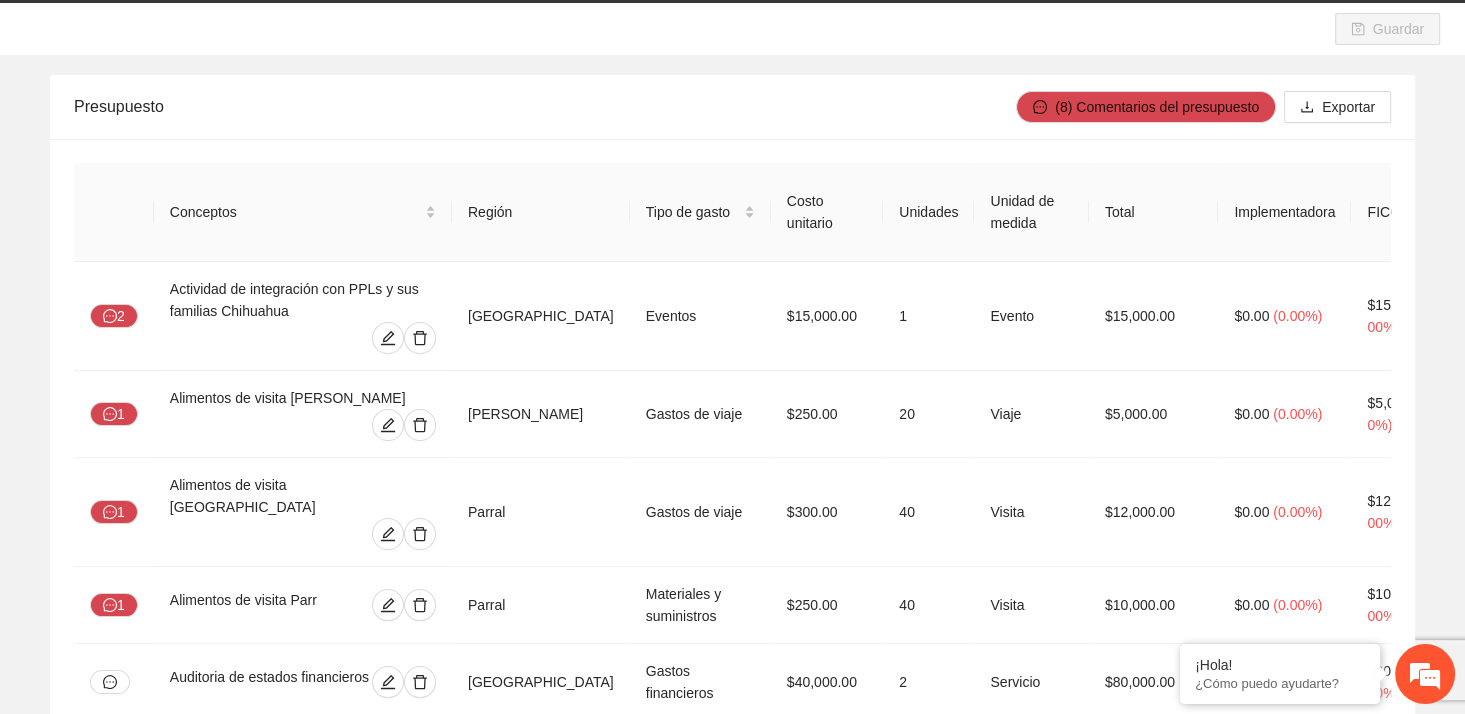 scroll, scrollTop: 0, scrollLeft: 0, axis: both 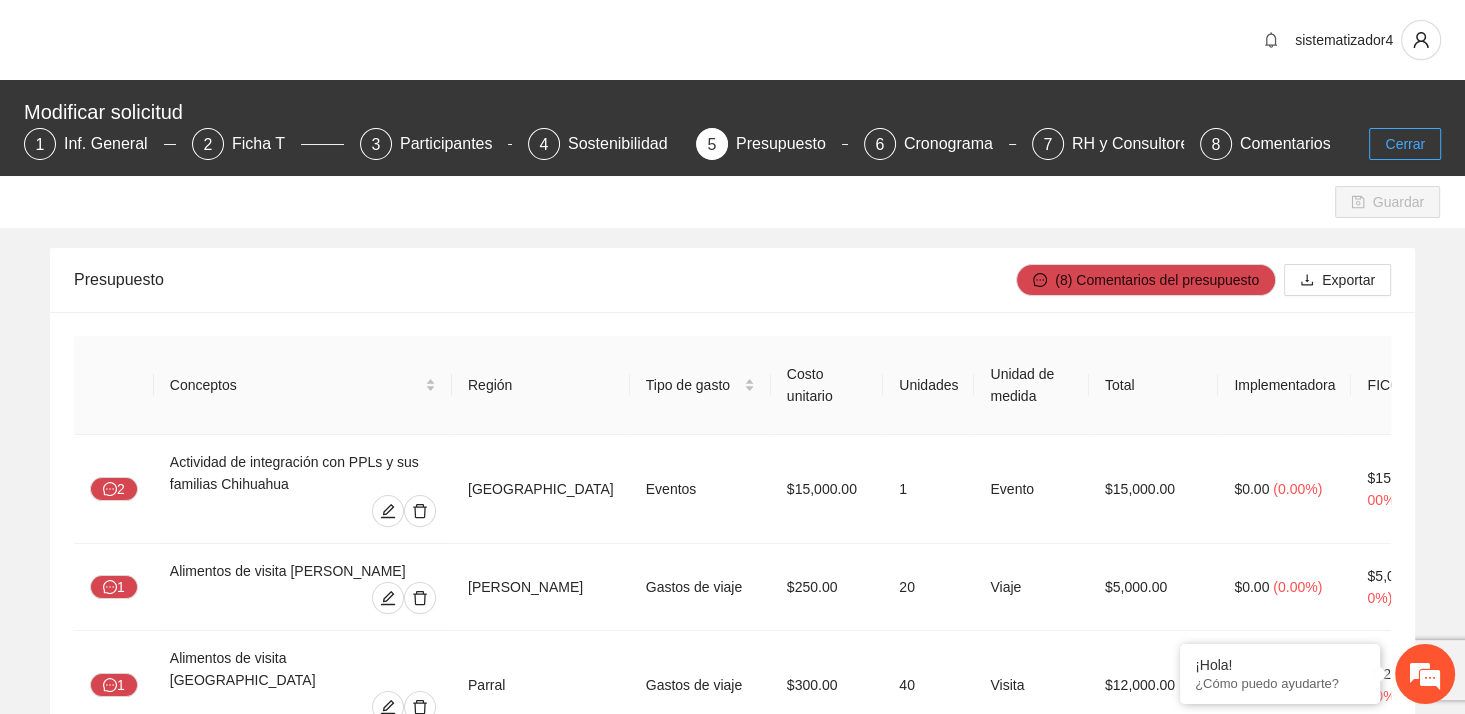 click on "Cerrar" at bounding box center (1405, 144) 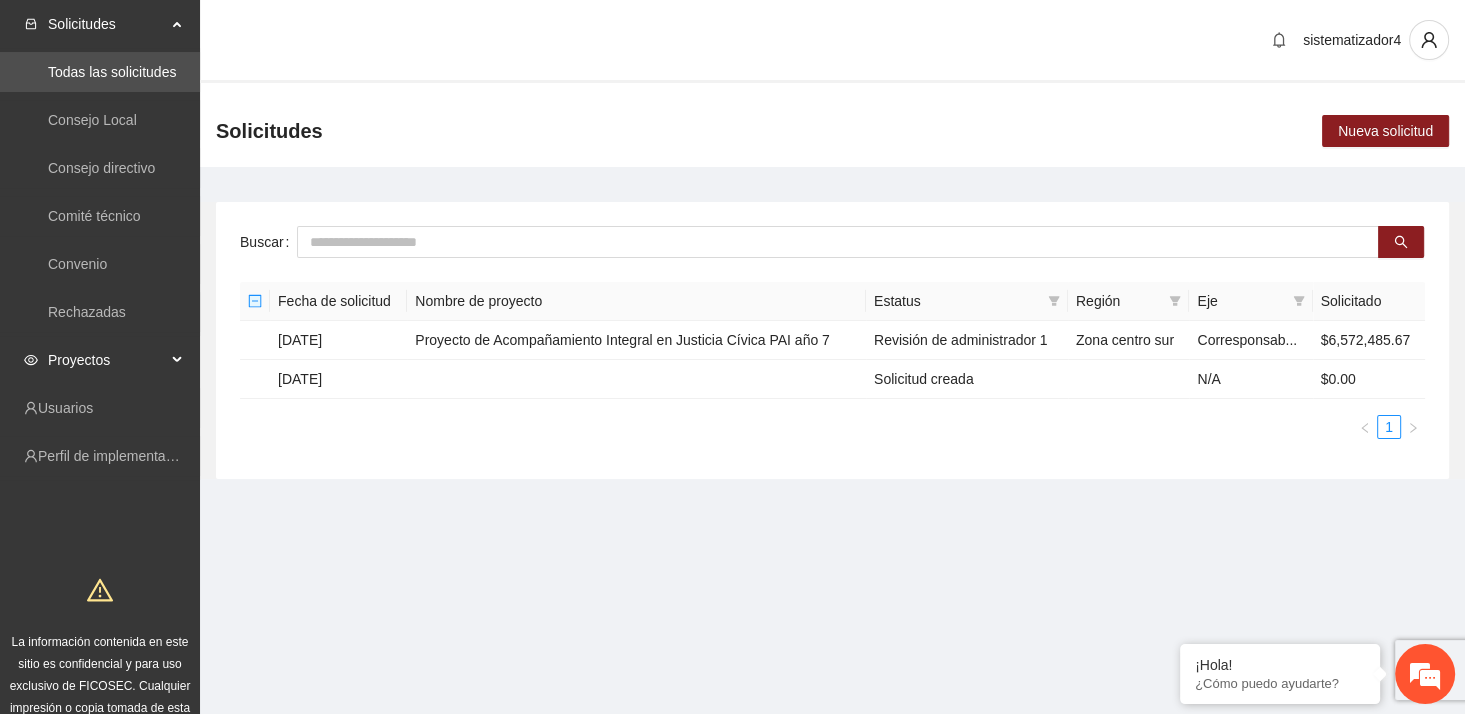 click on "Proyectos" at bounding box center (107, 360) 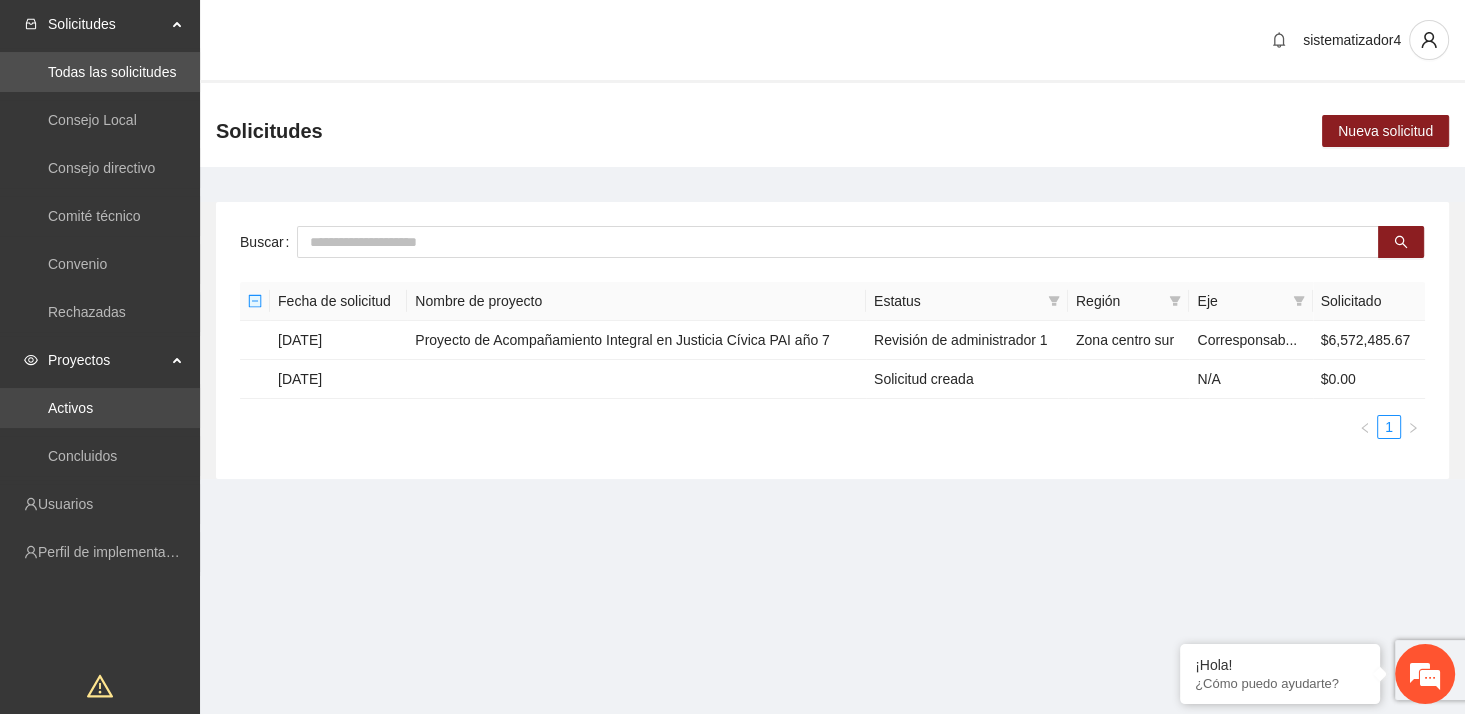 click on "Activos" at bounding box center (70, 408) 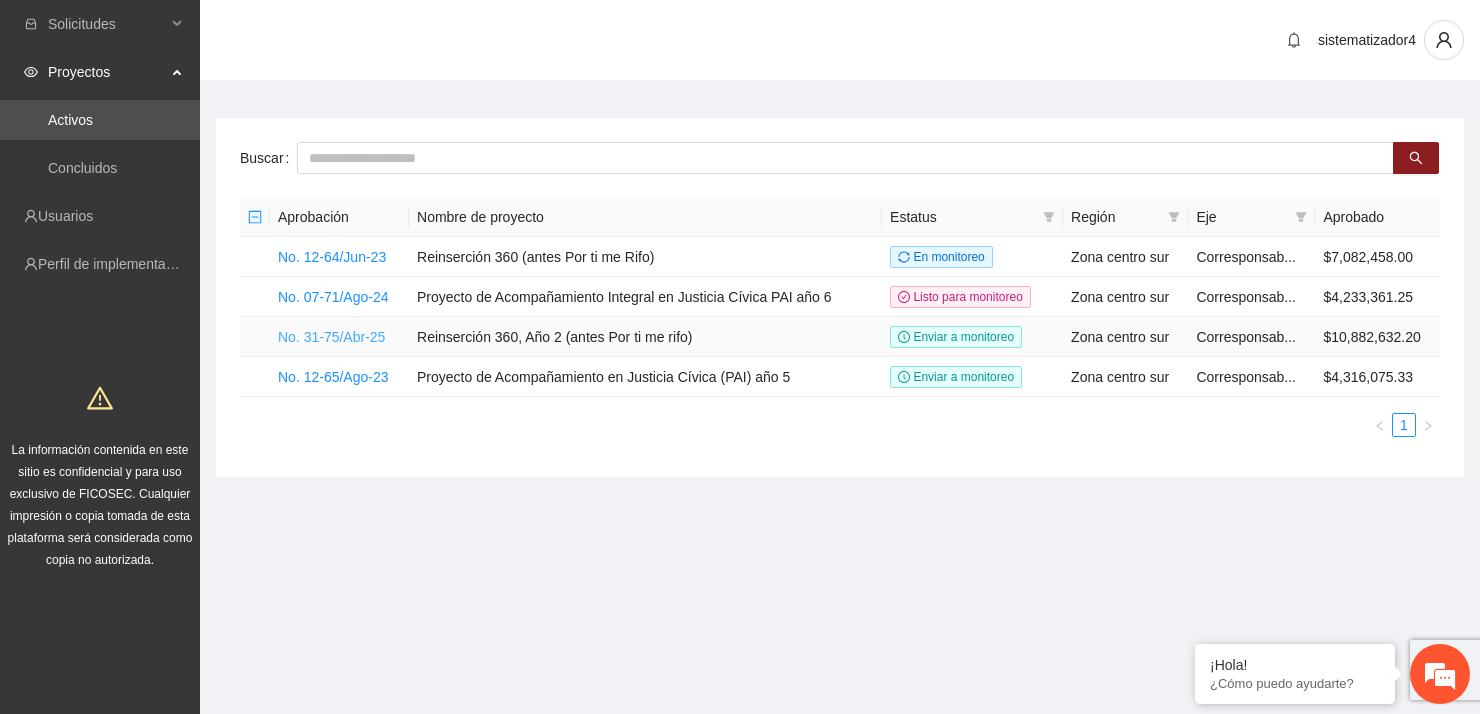 click on "No. 31-75/Abr-25" at bounding box center (331, 337) 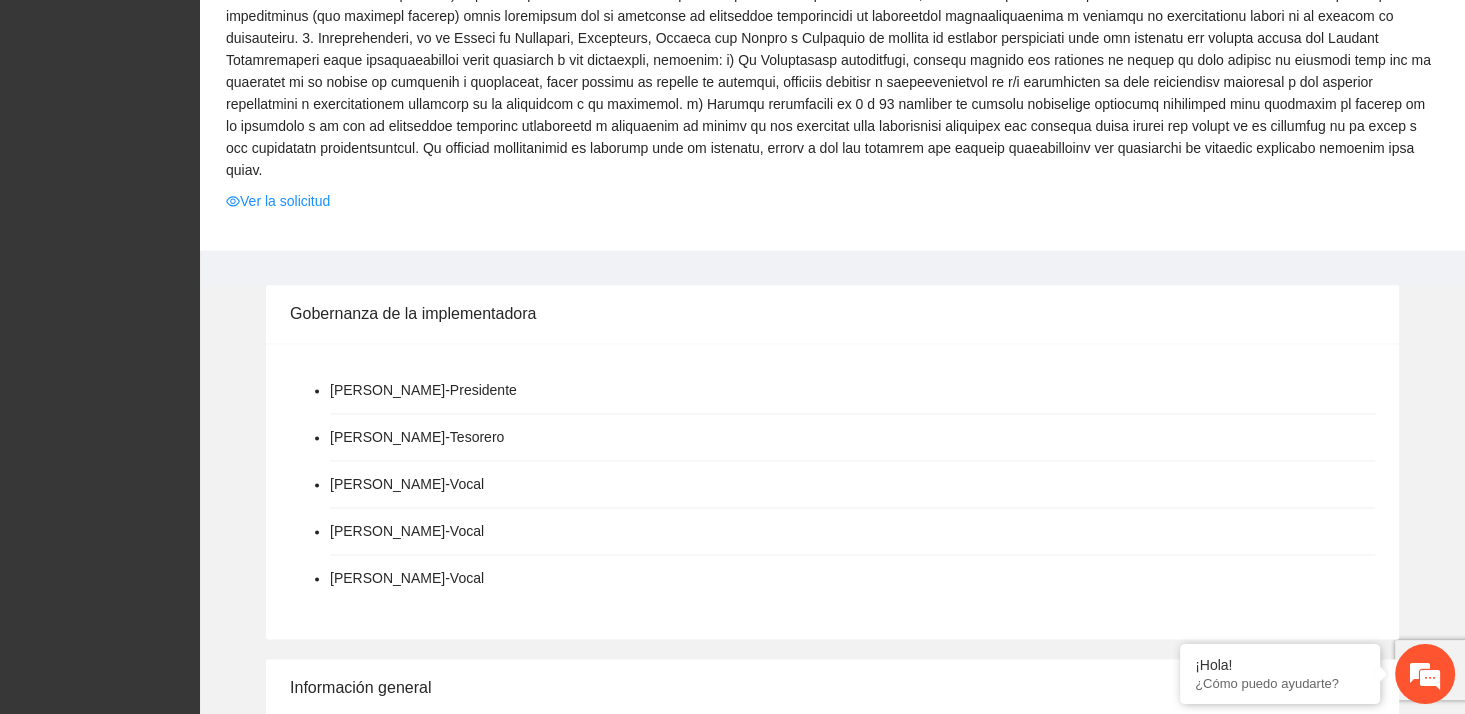 scroll, scrollTop: 2300, scrollLeft: 0, axis: vertical 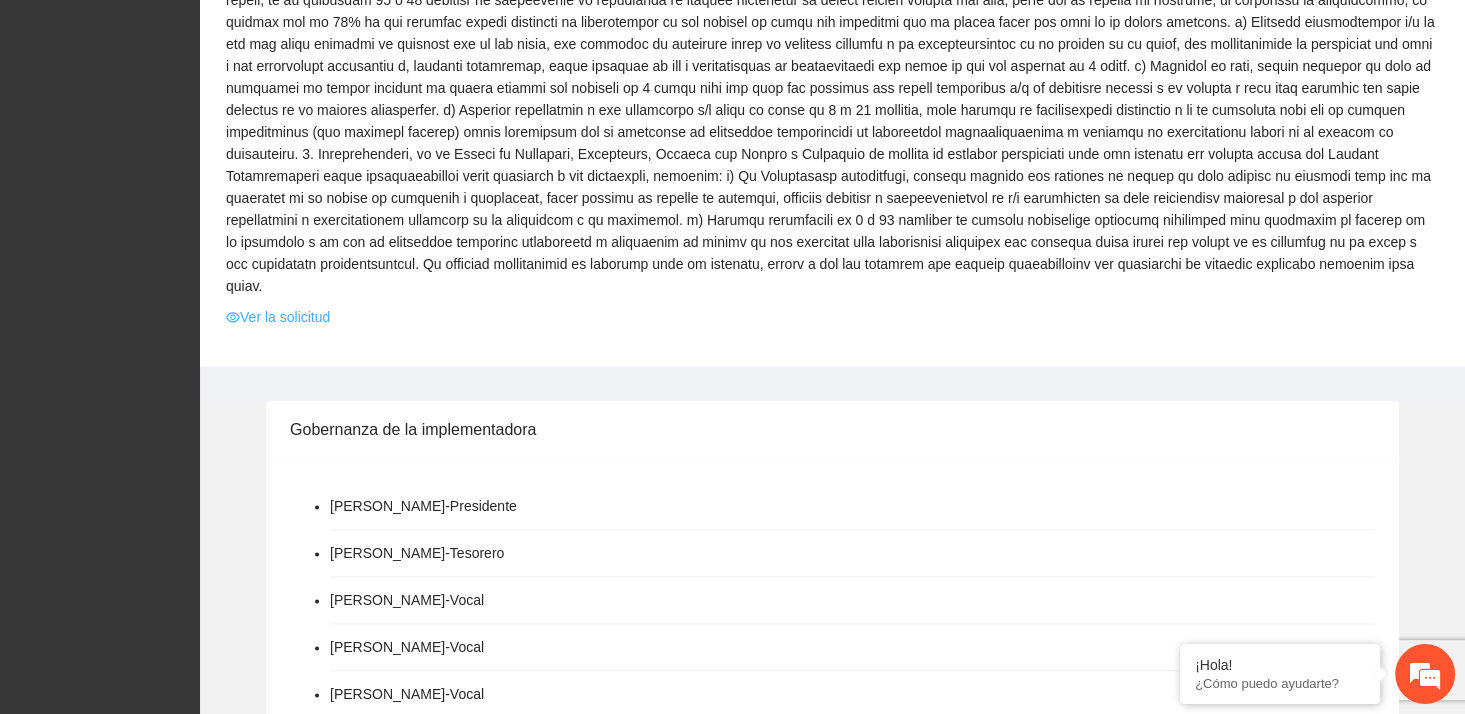 click on "Ver la solicitud" at bounding box center (278, 317) 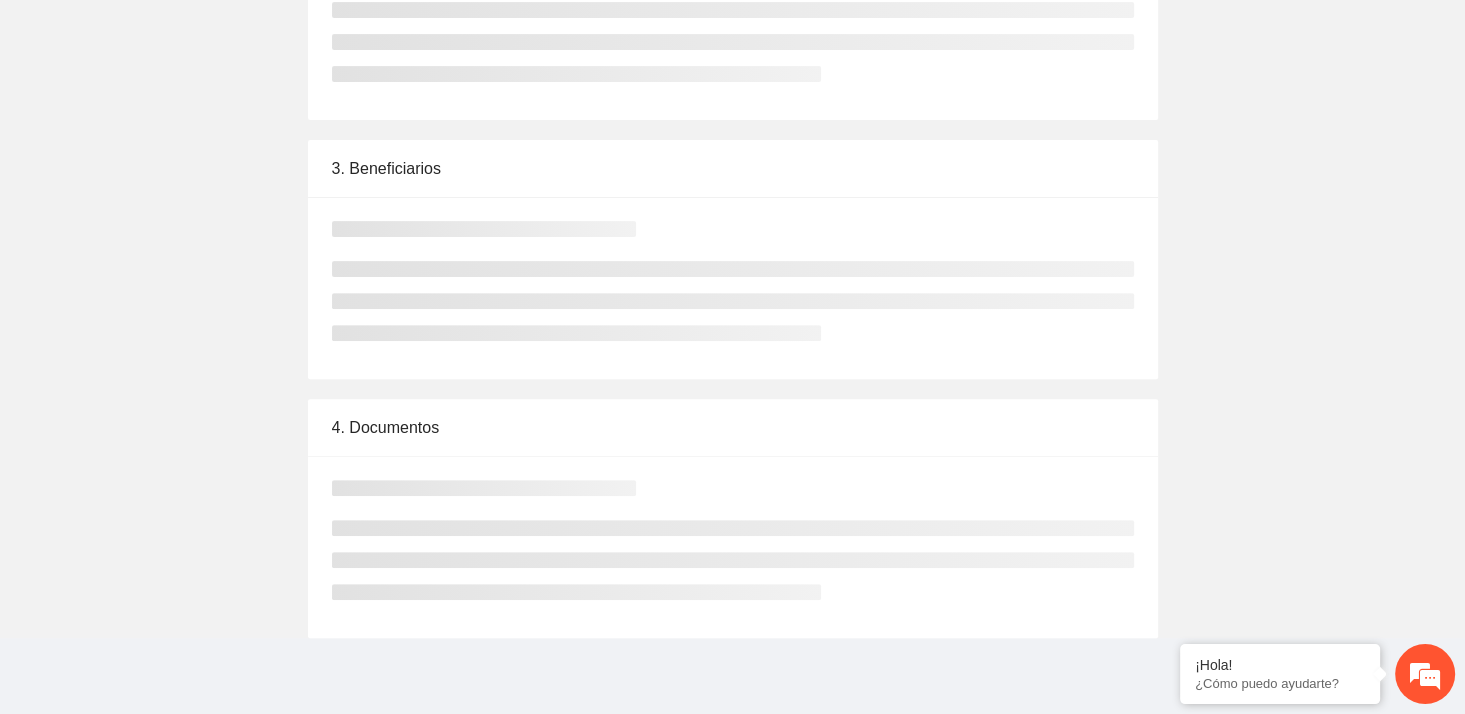 scroll, scrollTop: 0, scrollLeft: 0, axis: both 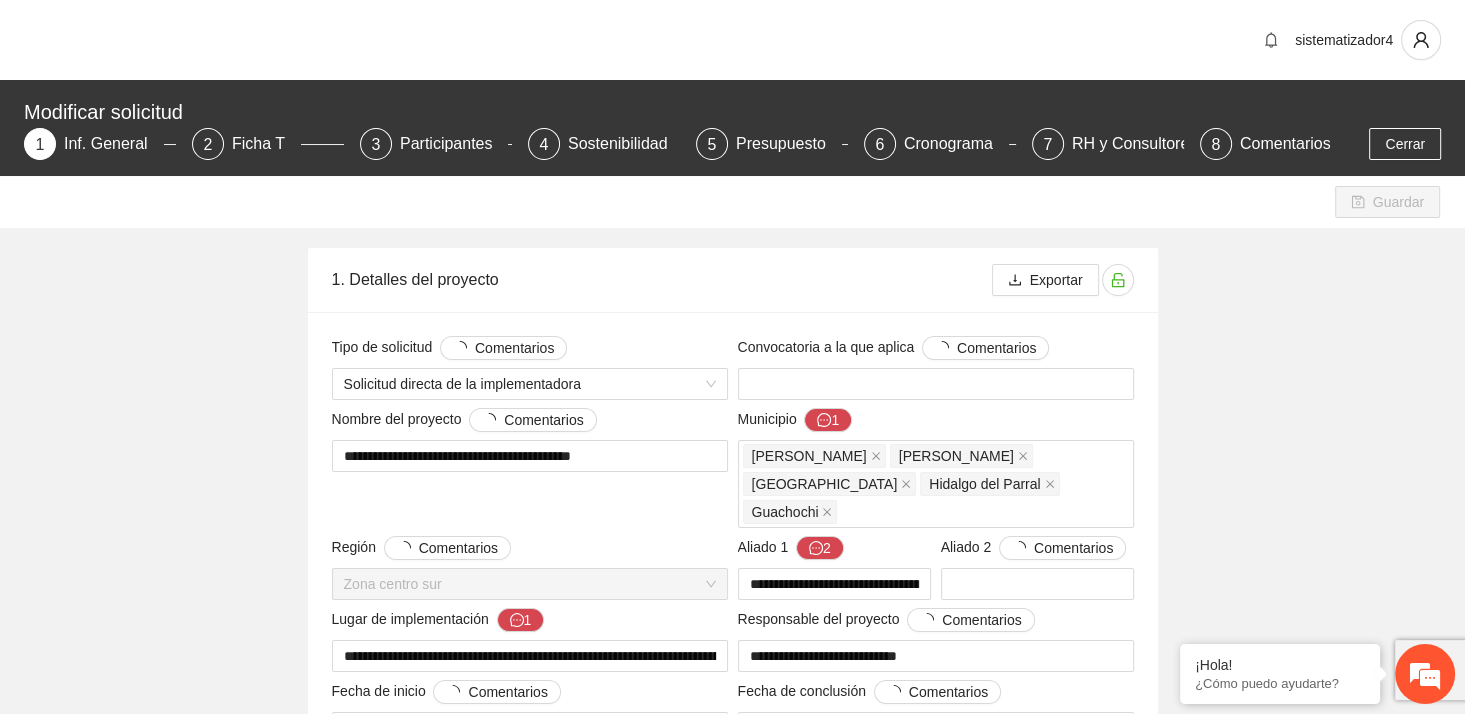 type 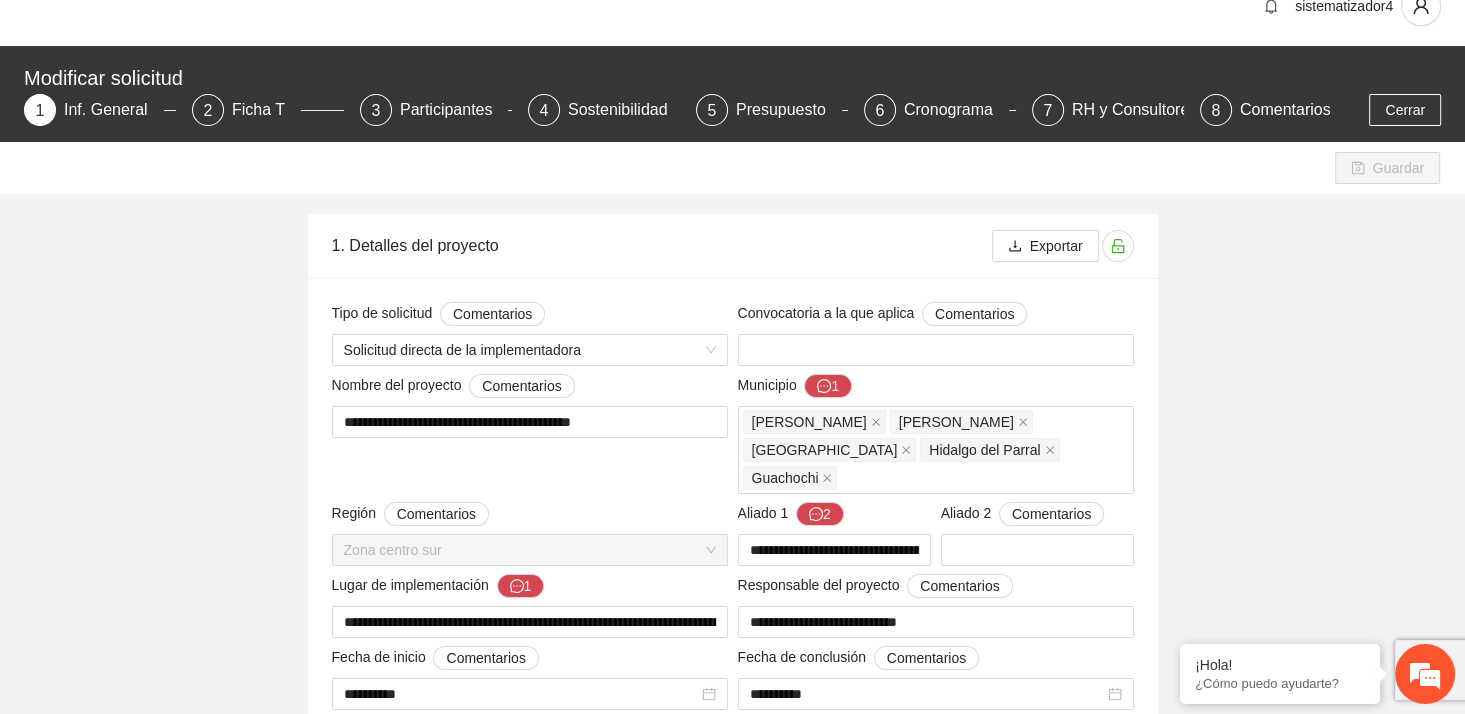 scroll, scrollTop: 0, scrollLeft: 0, axis: both 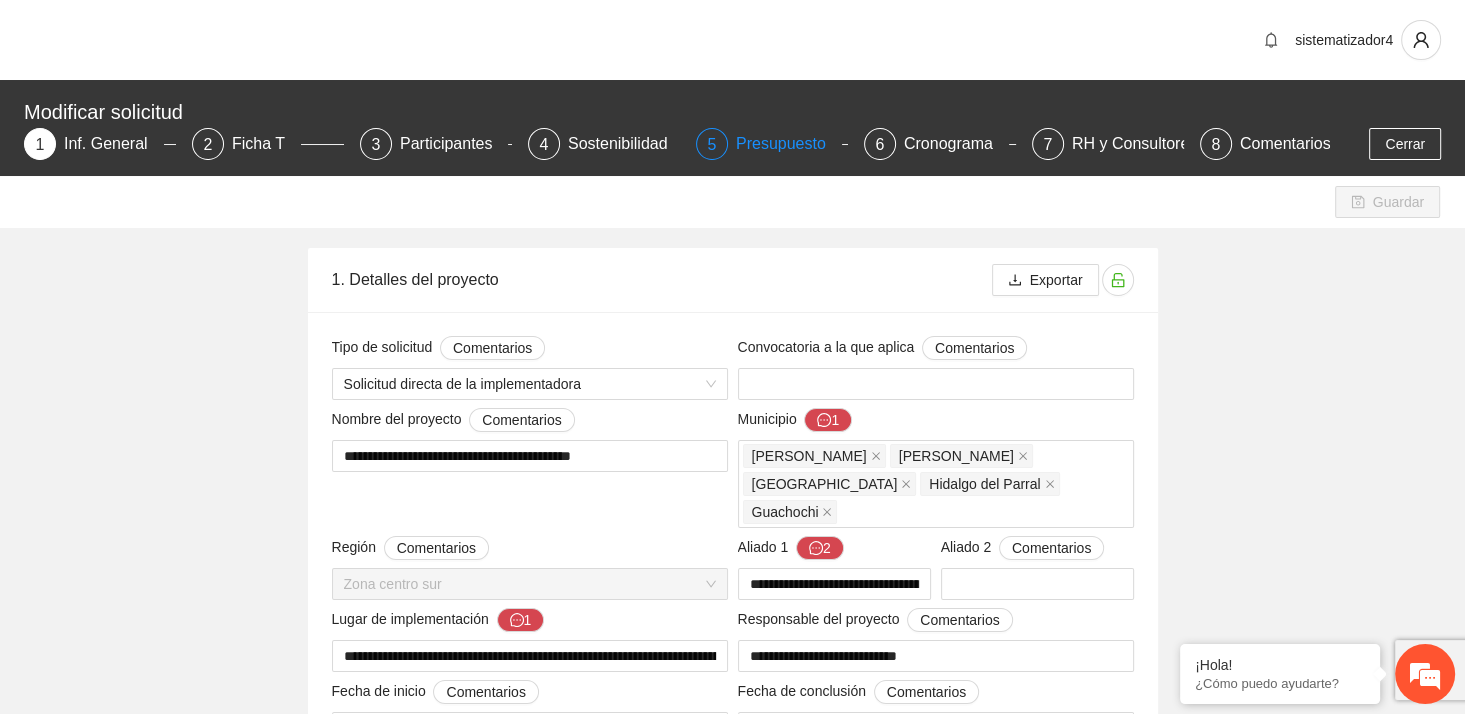 click on "Presupuesto" at bounding box center [789, 144] 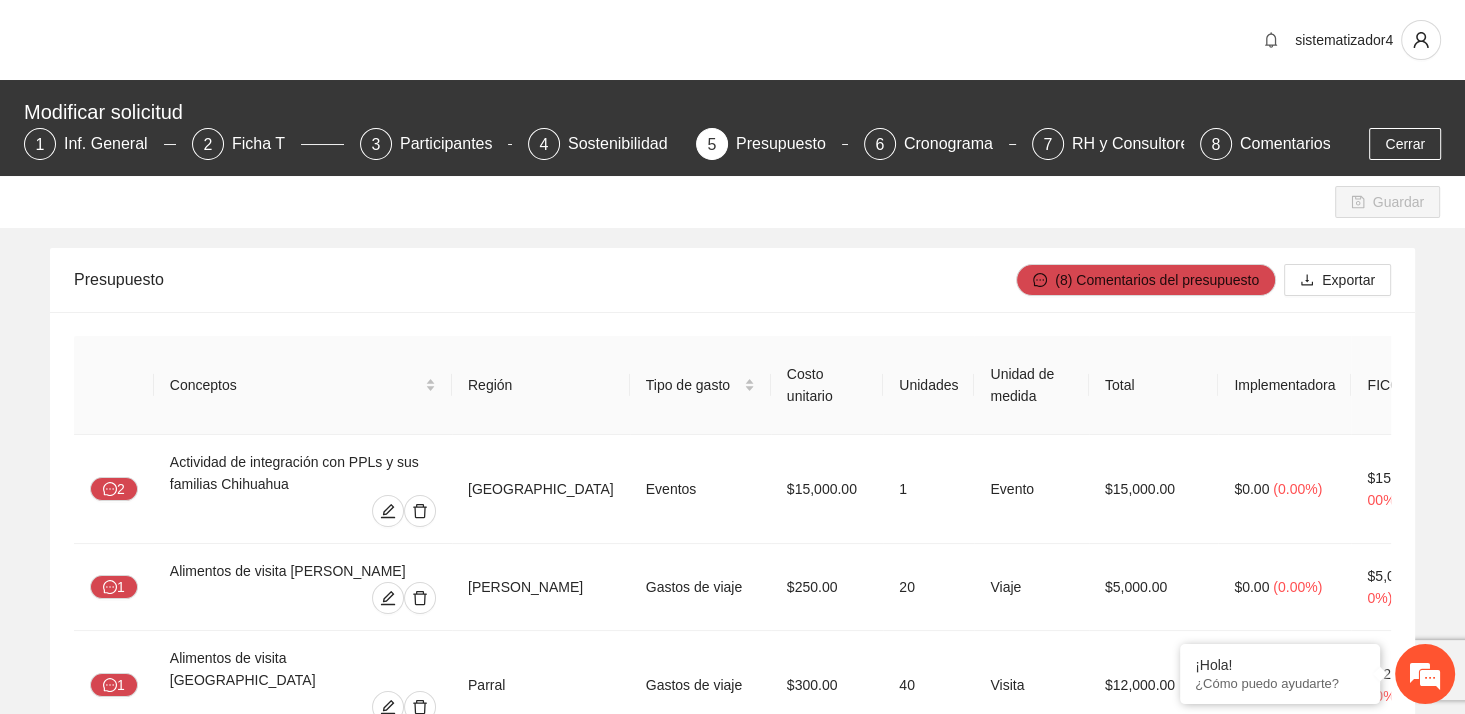 click on "Guardar" at bounding box center [732, 202] 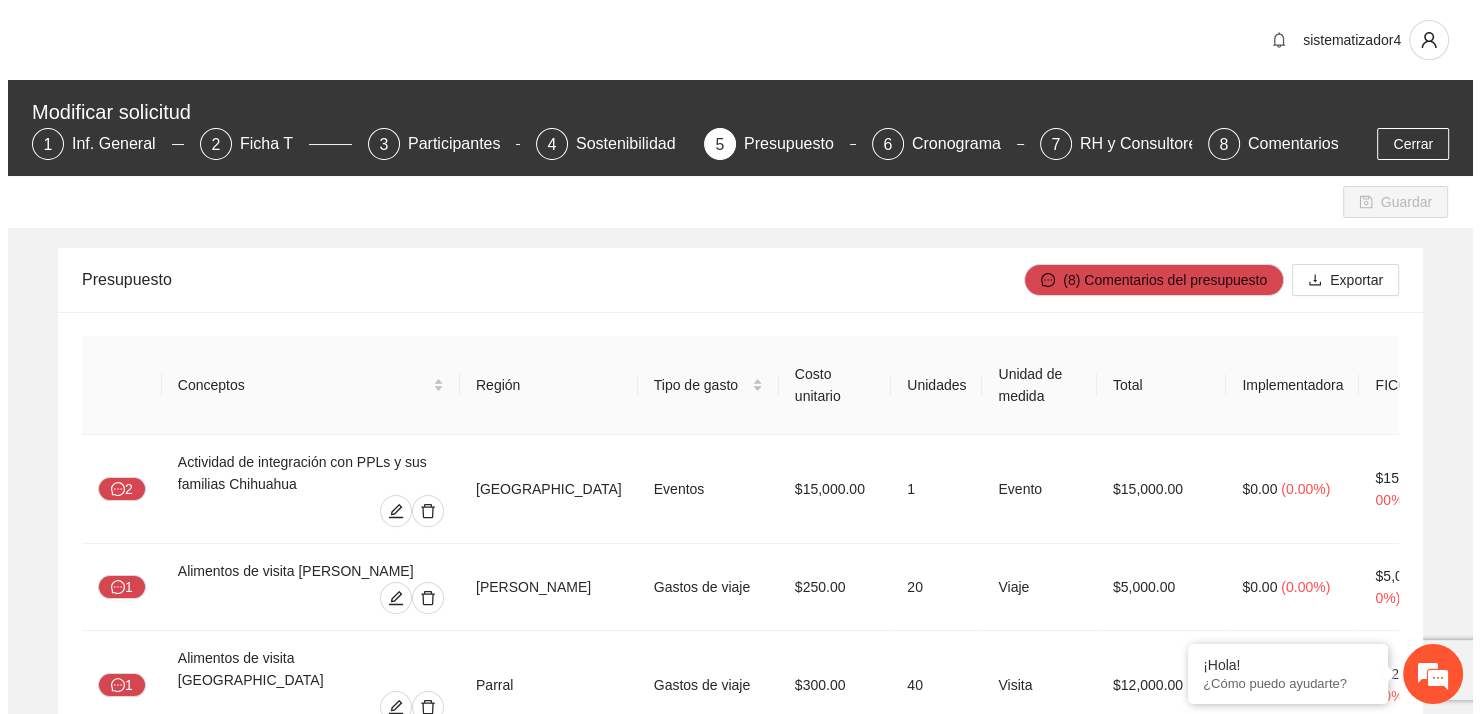 scroll, scrollTop: 1967, scrollLeft: 0, axis: vertical 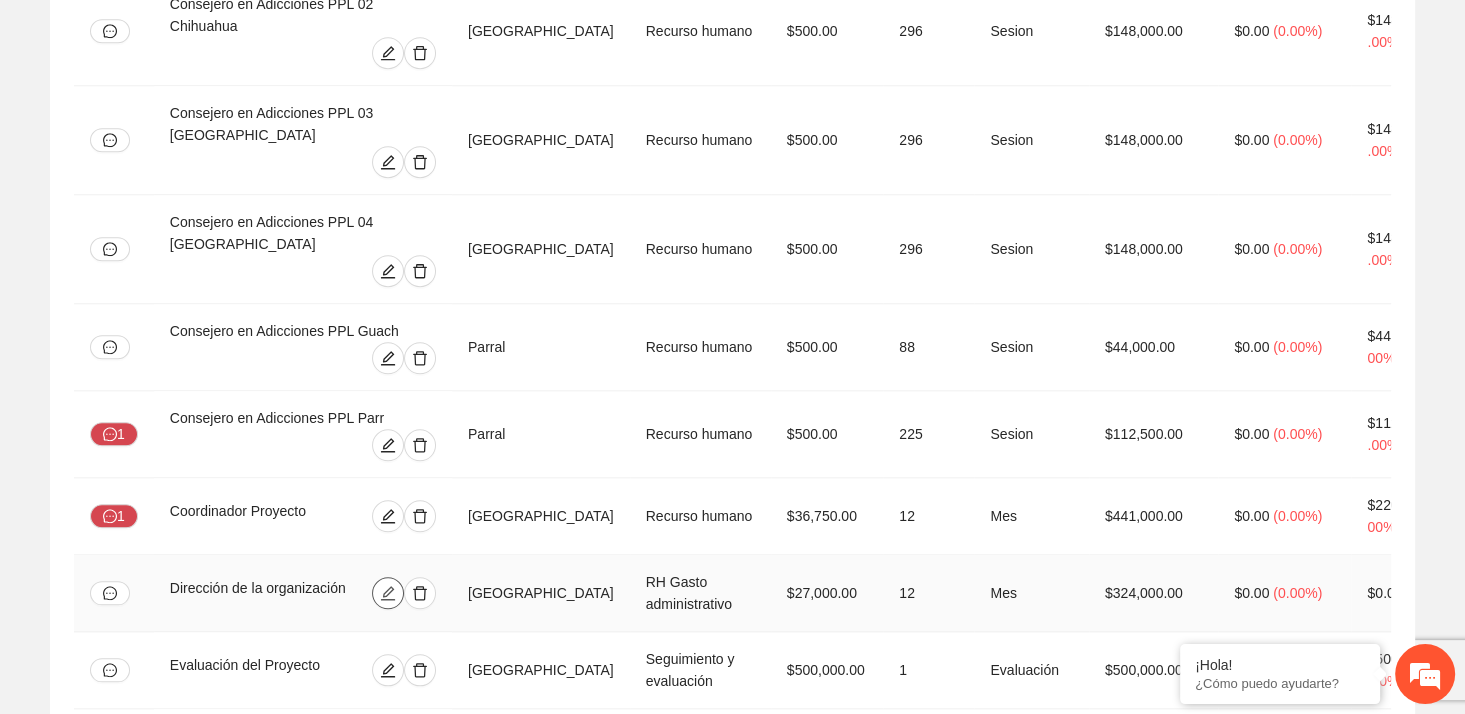 click 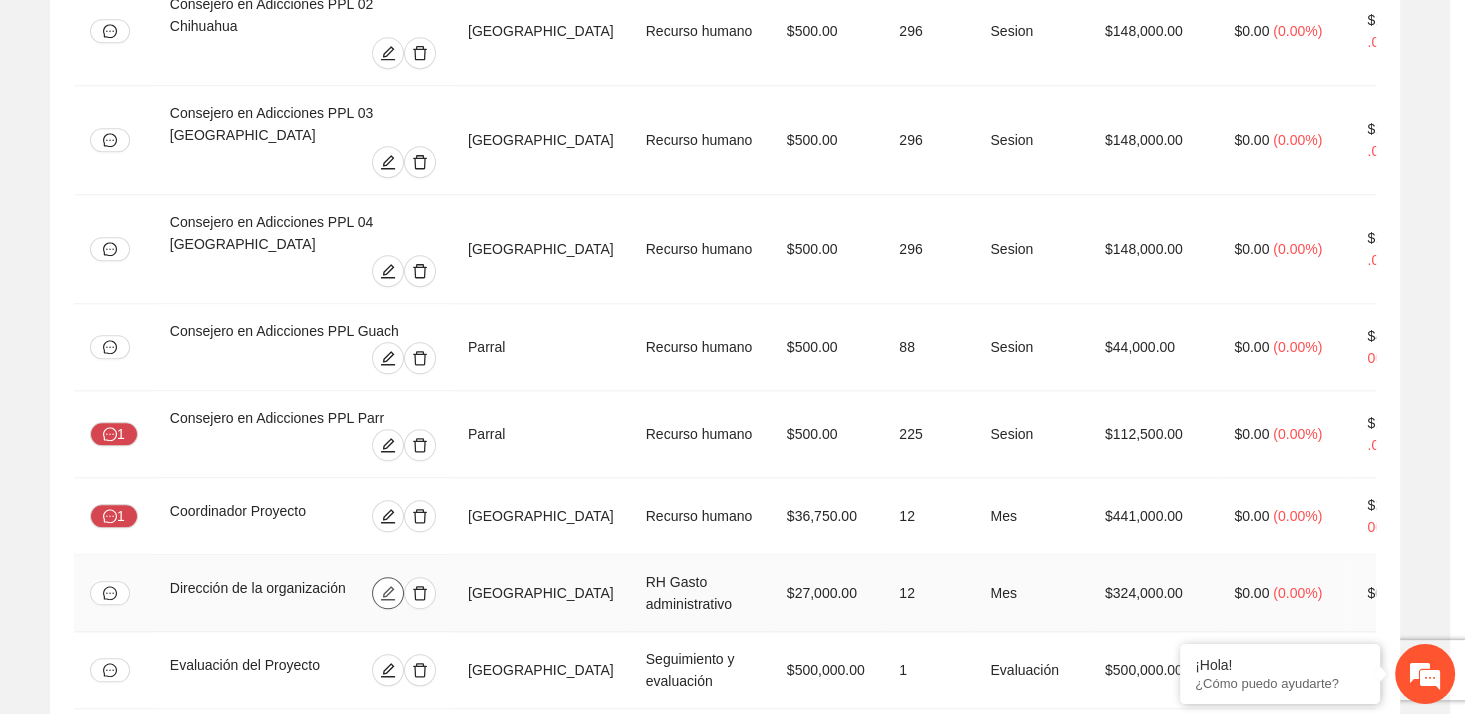 type on "*" 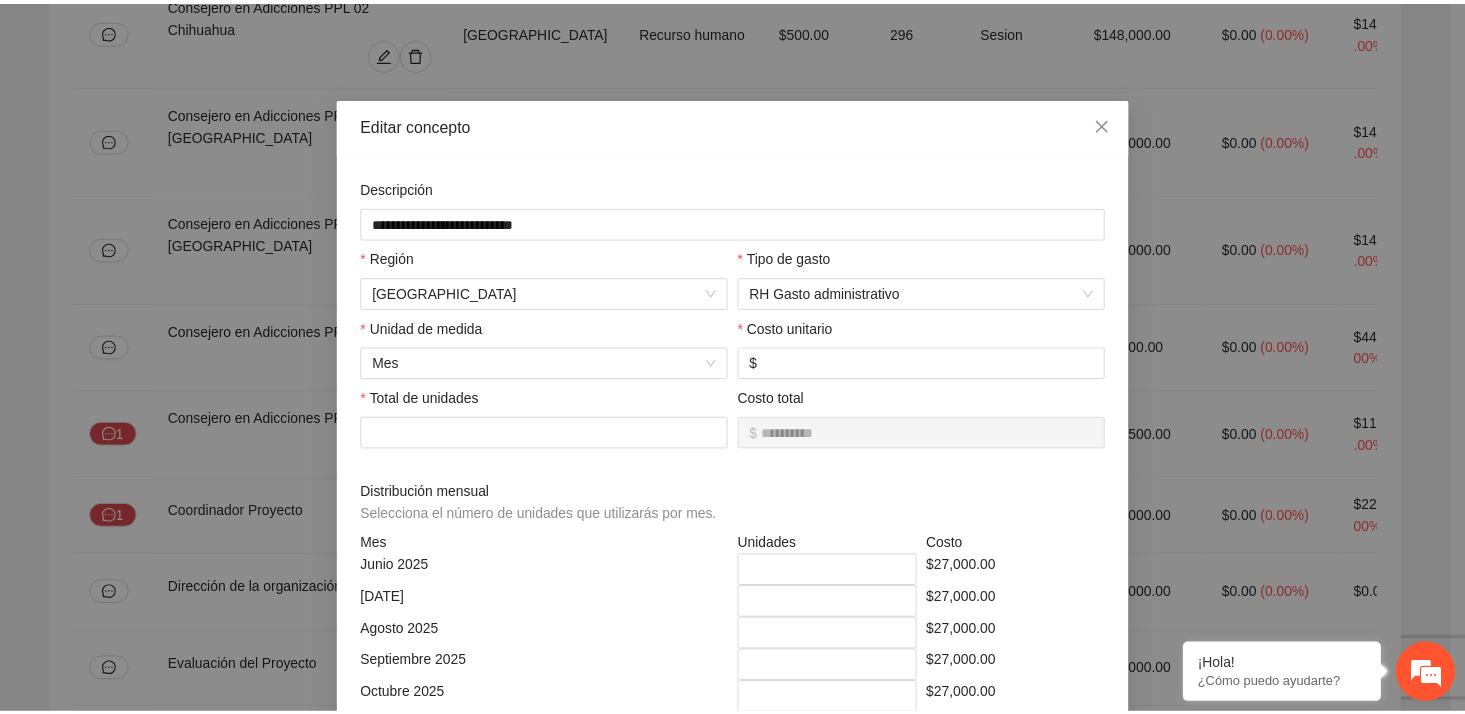 scroll, scrollTop: 0, scrollLeft: 0, axis: both 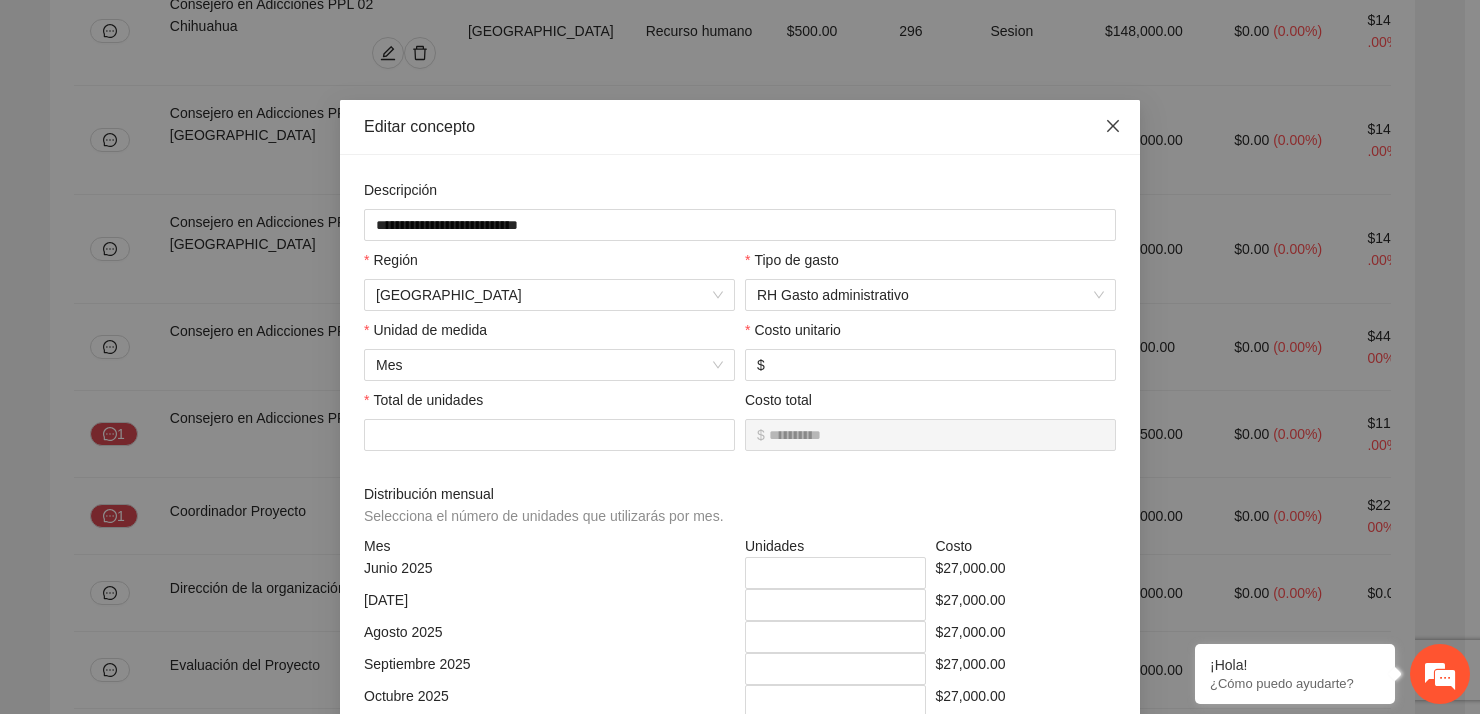 click 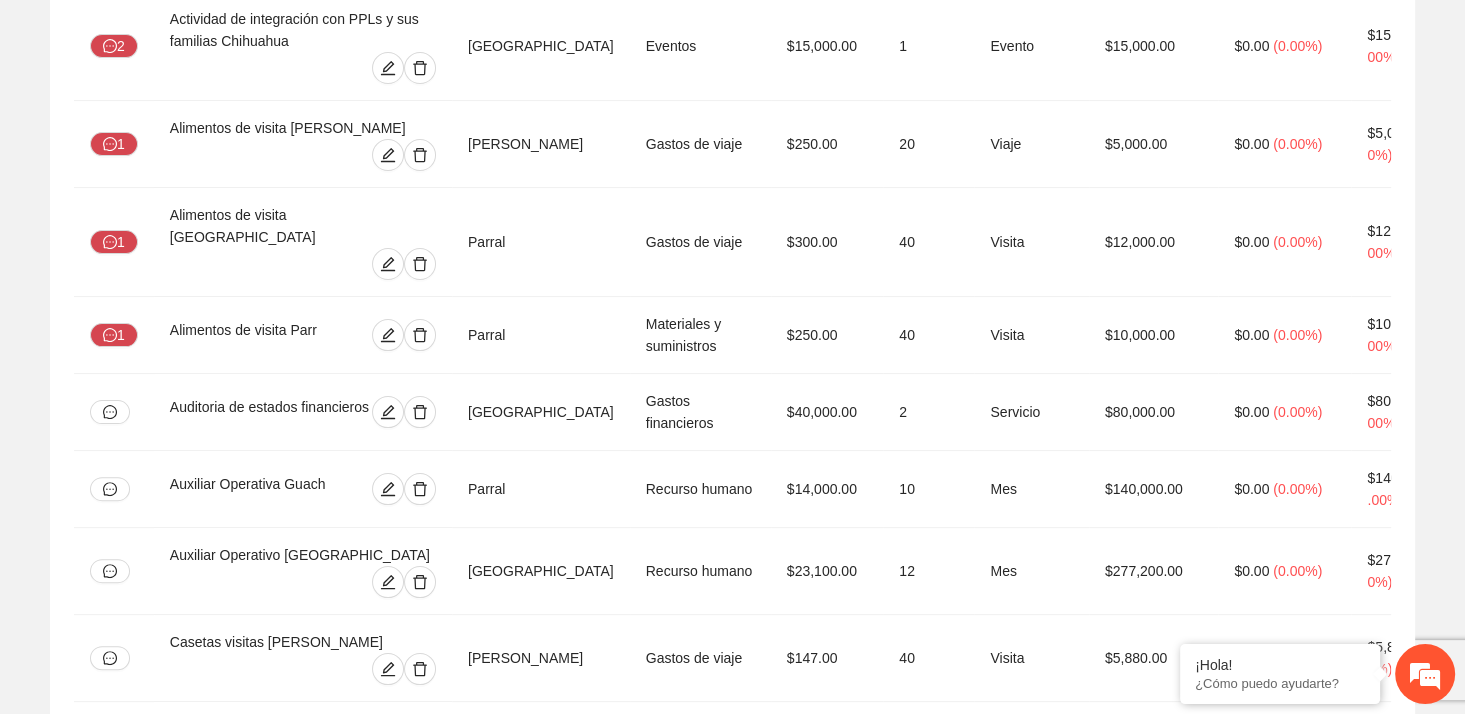 scroll, scrollTop: 0, scrollLeft: 0, axis: both 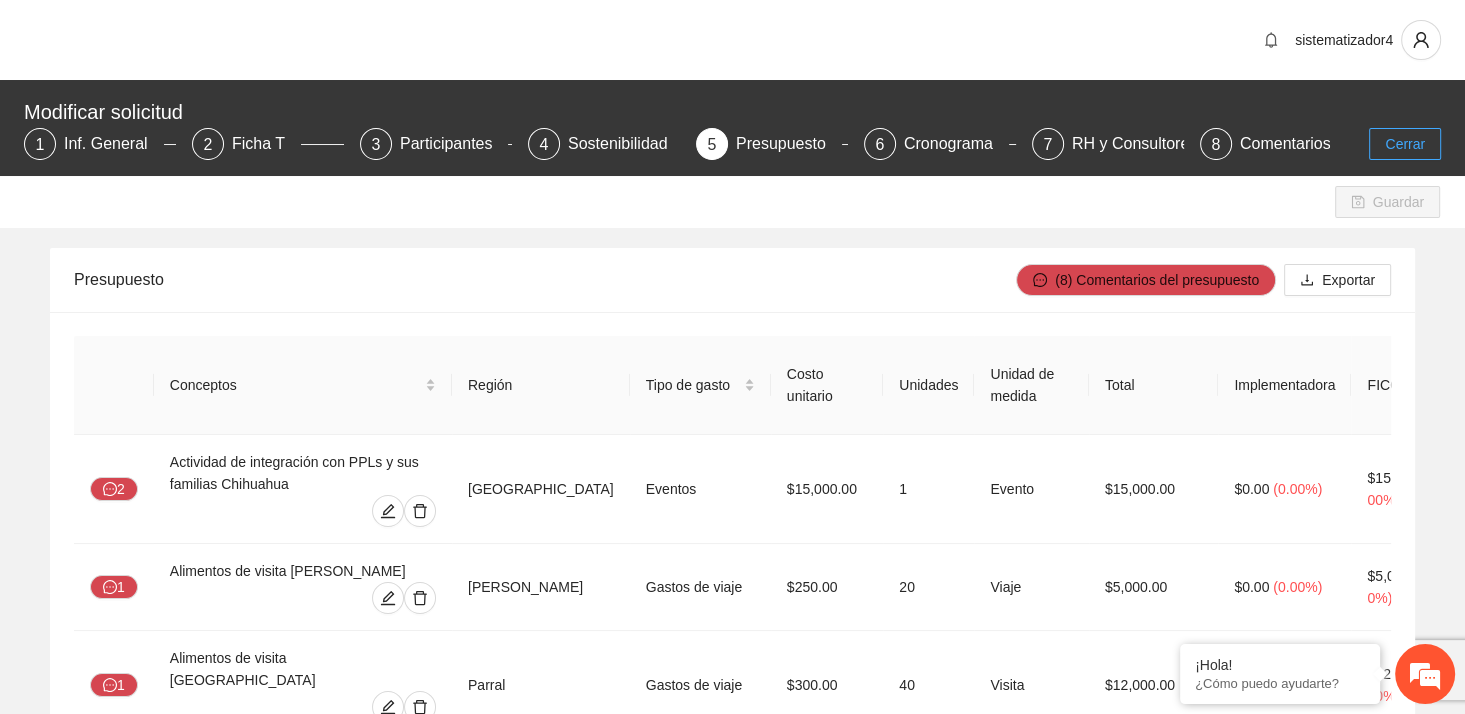 click on "Cerrar" at bounding box center [1405, 144] 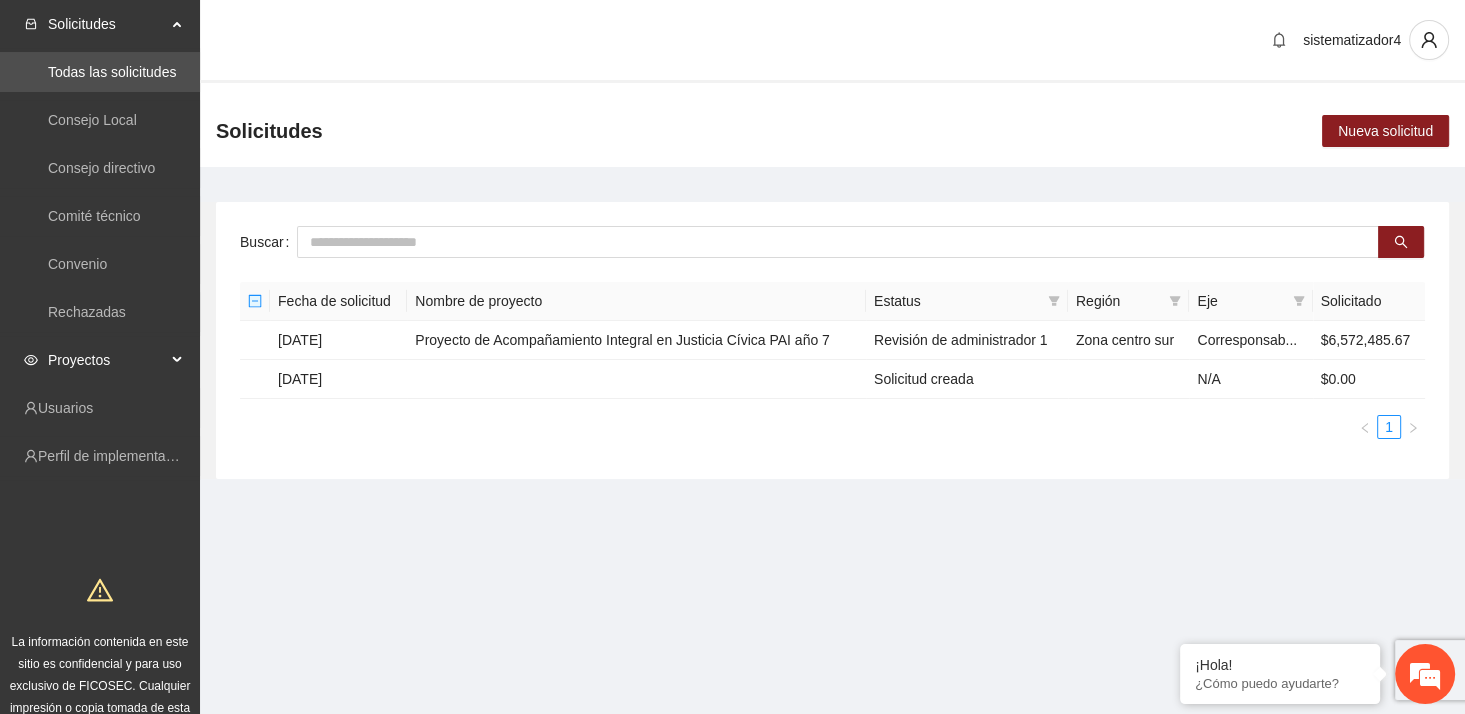click on "Proyectos" at bounding box center (107, 360) 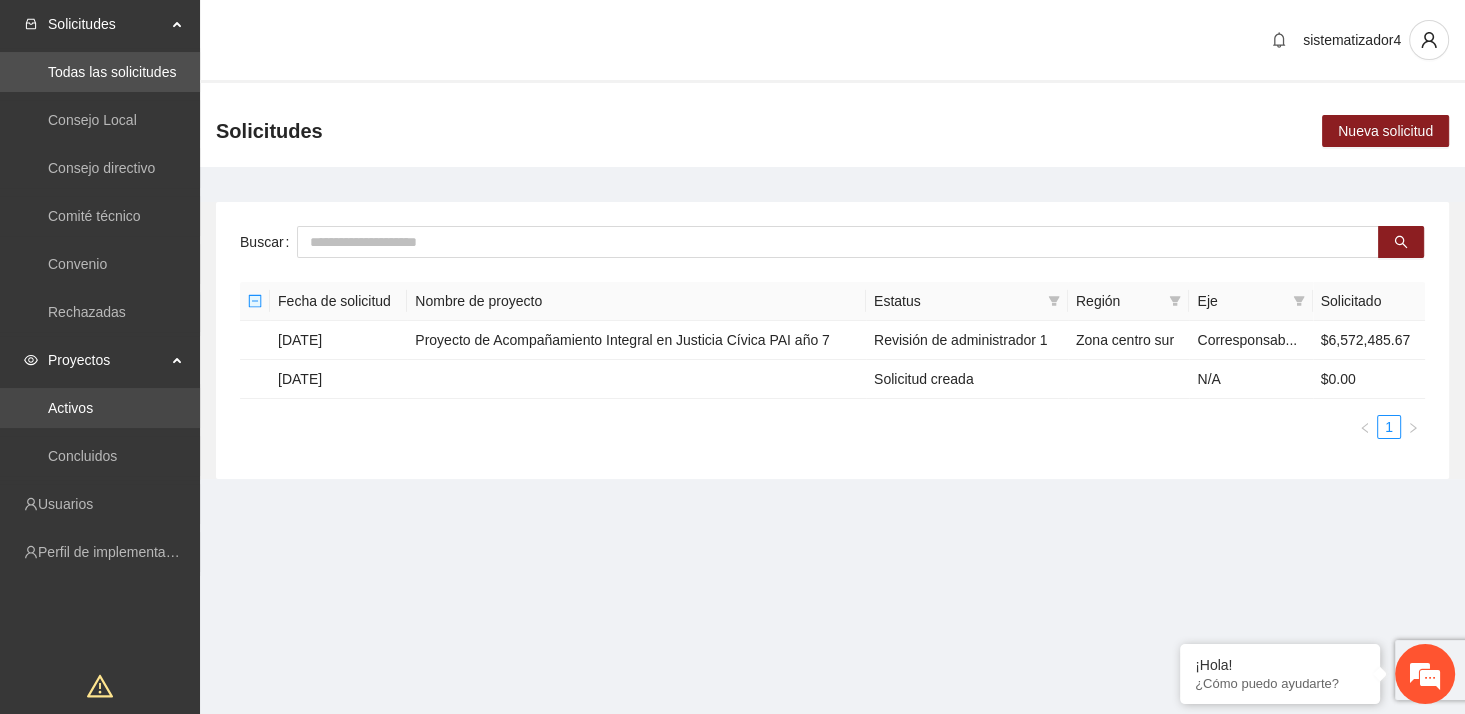 click on "Activos" at bounding box center [70, 408] 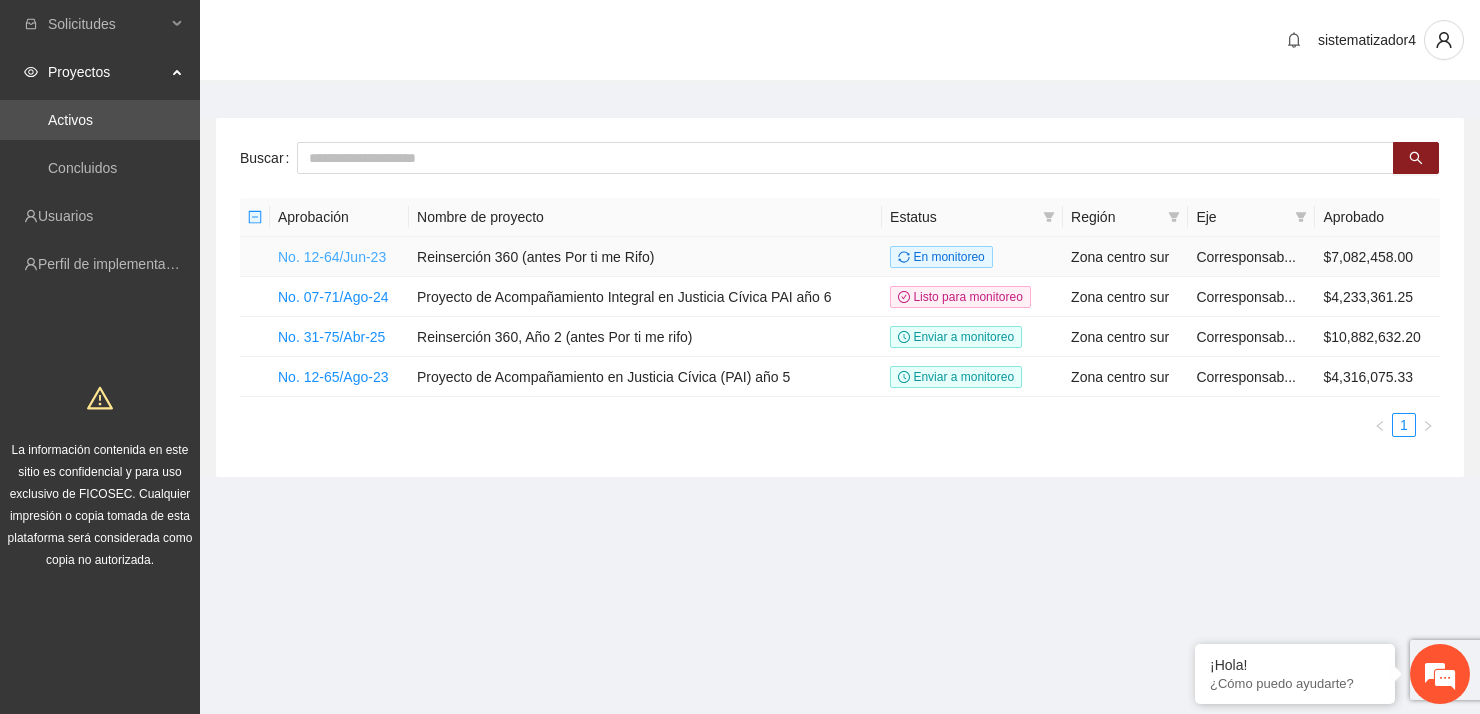 click on "No. 12-64/Jun-23" at bounding box center [332, 257] 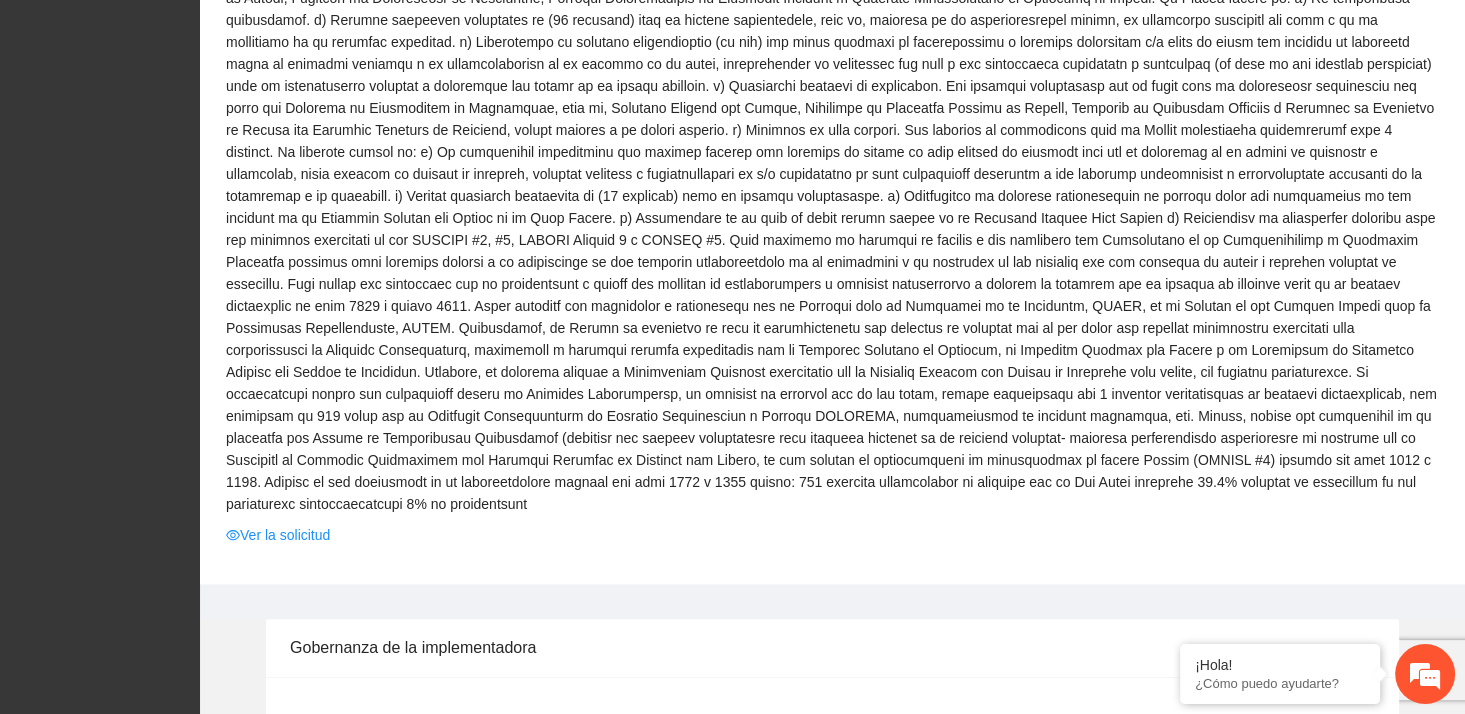 scroll, scrollTop: 800, scrollLeft: 0, axis: vertical 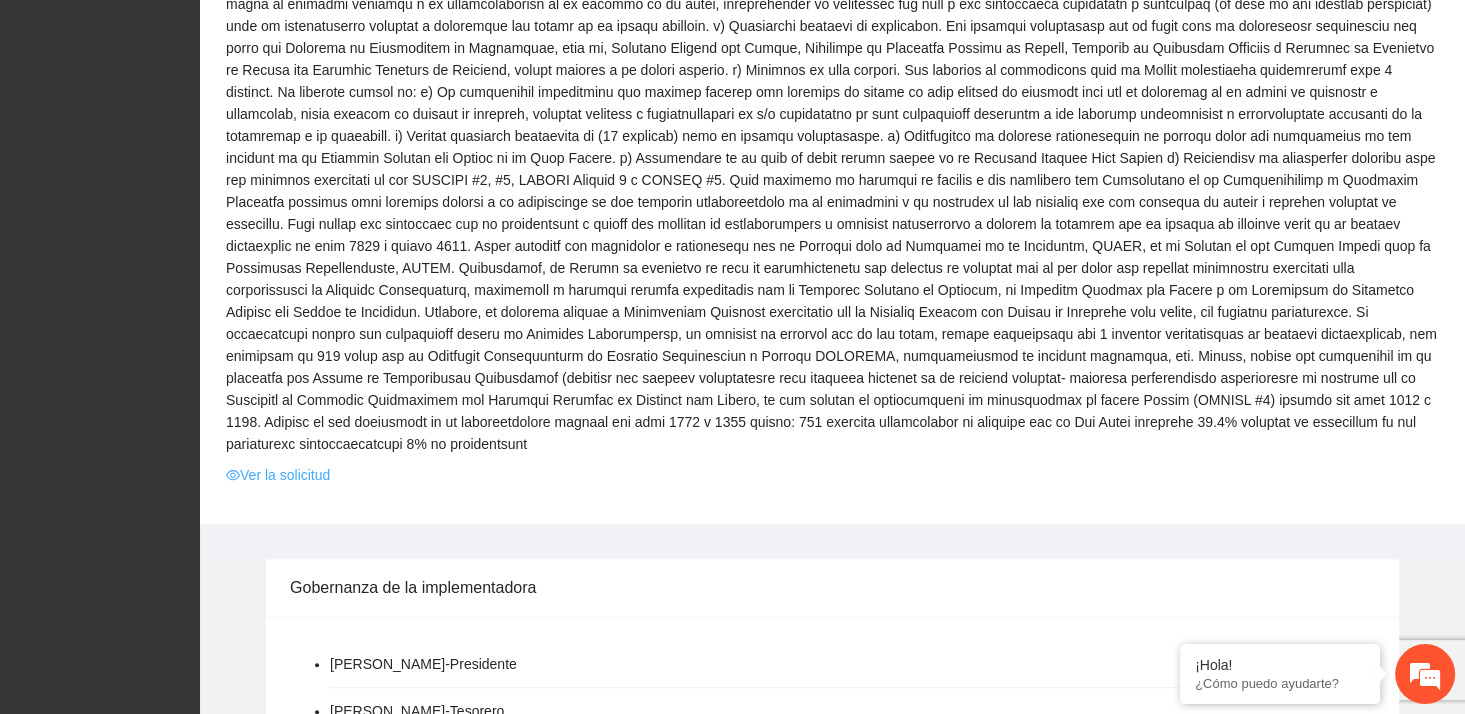 click on "Ver la solicitud" at bounding box center (278, 475) 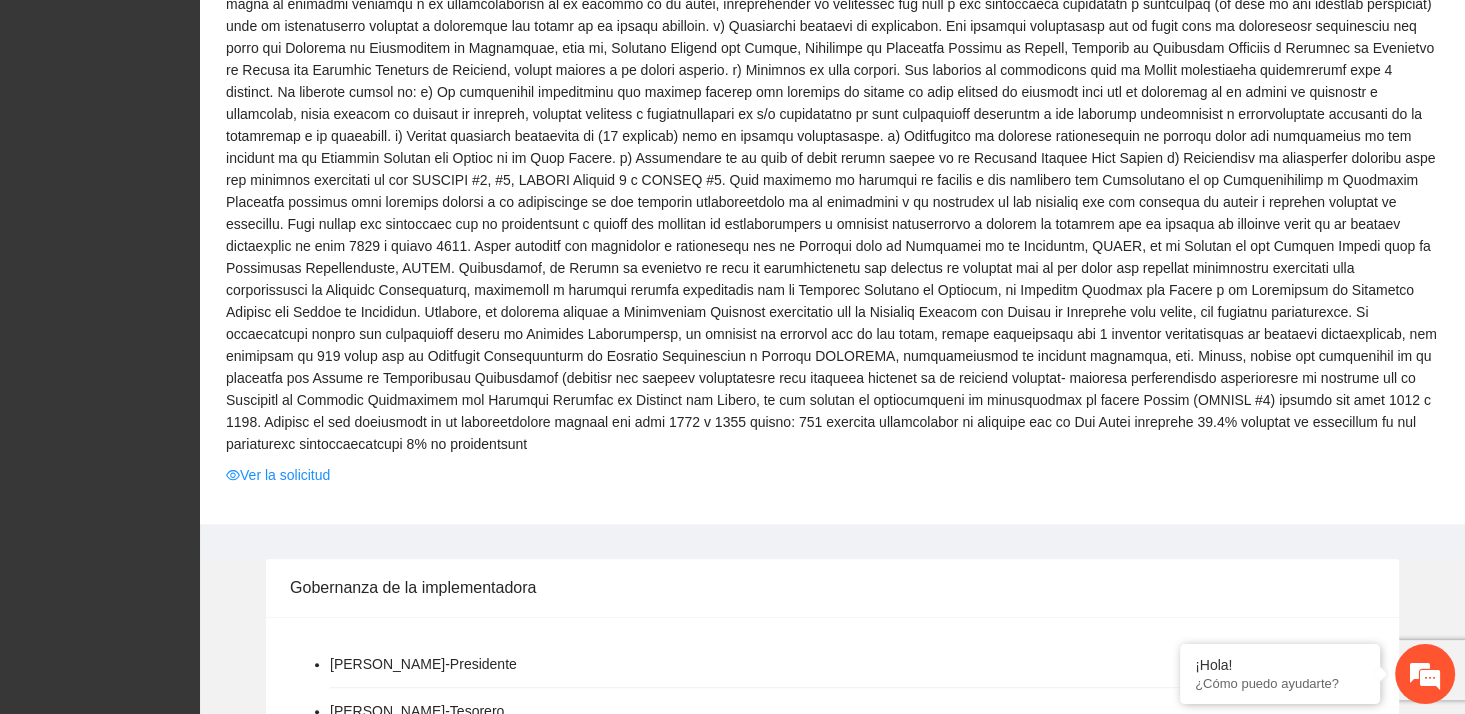 scroll, scrollTop: 0, scrollLeft: 0, axis: both 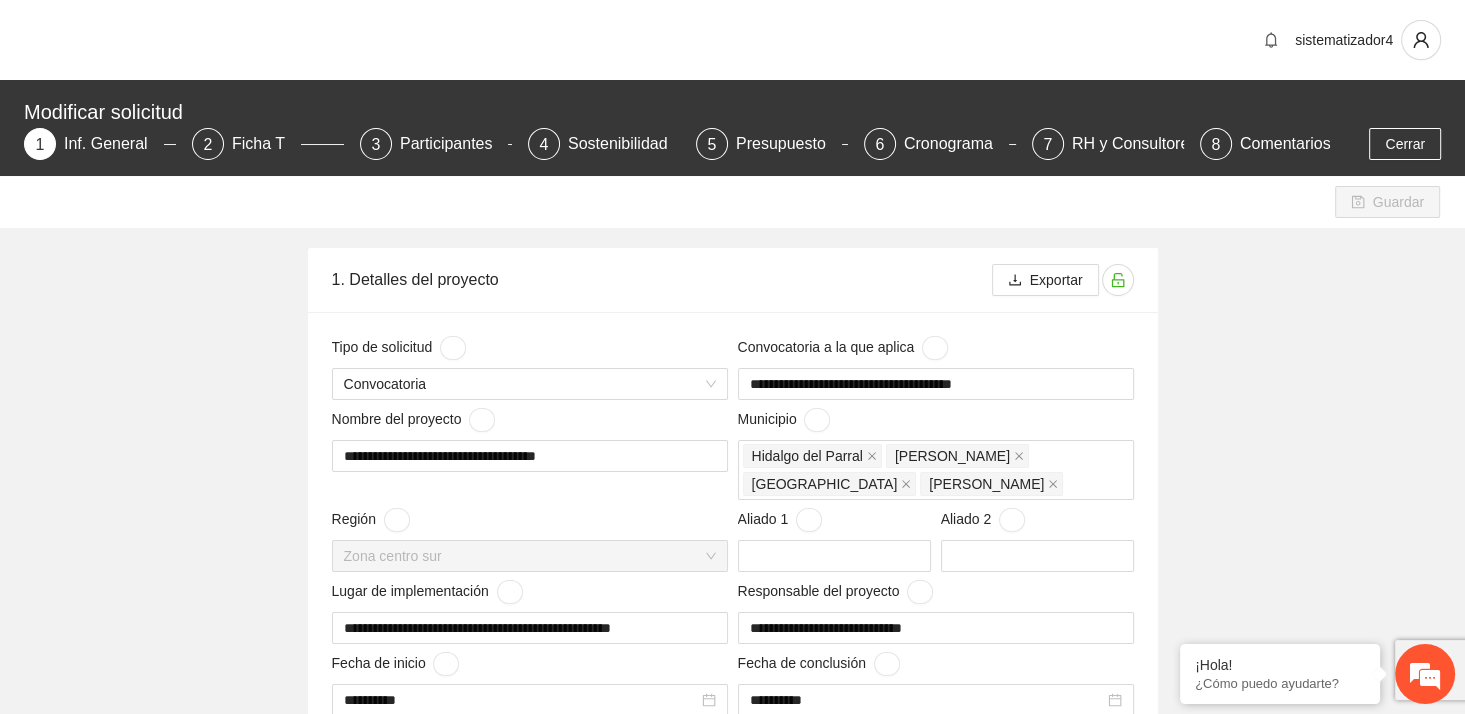 type 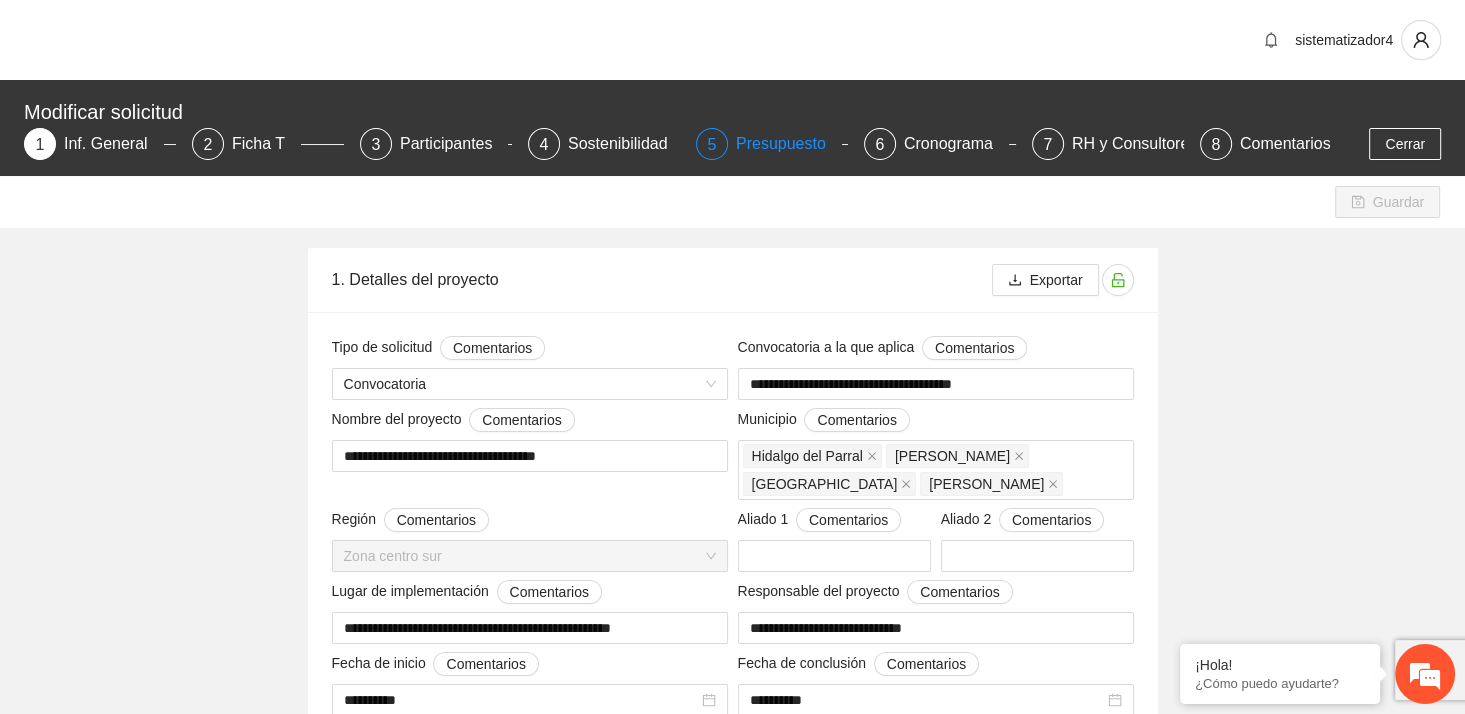 click on "Presupuesto" at bounding box center (789, 144) 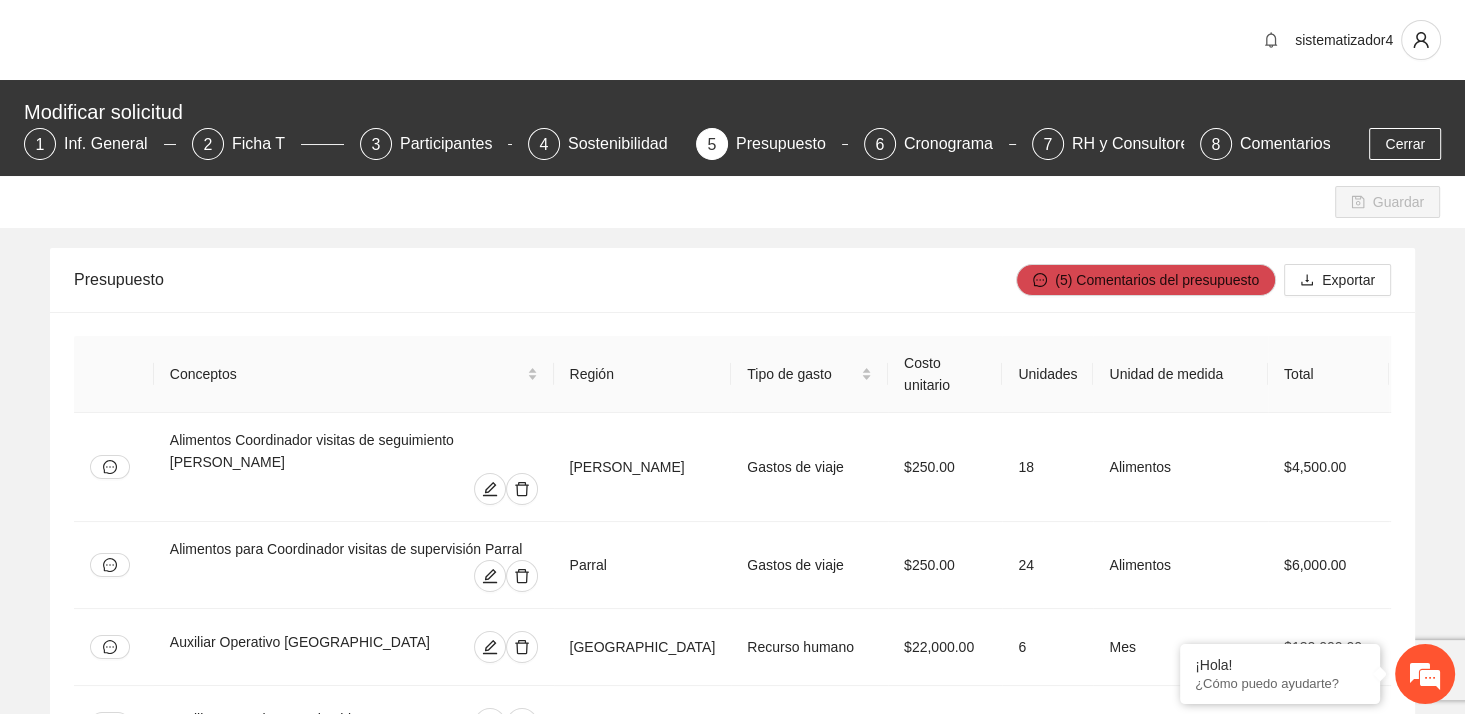 click on "Presupuesto" at bounding box center [545, 279] 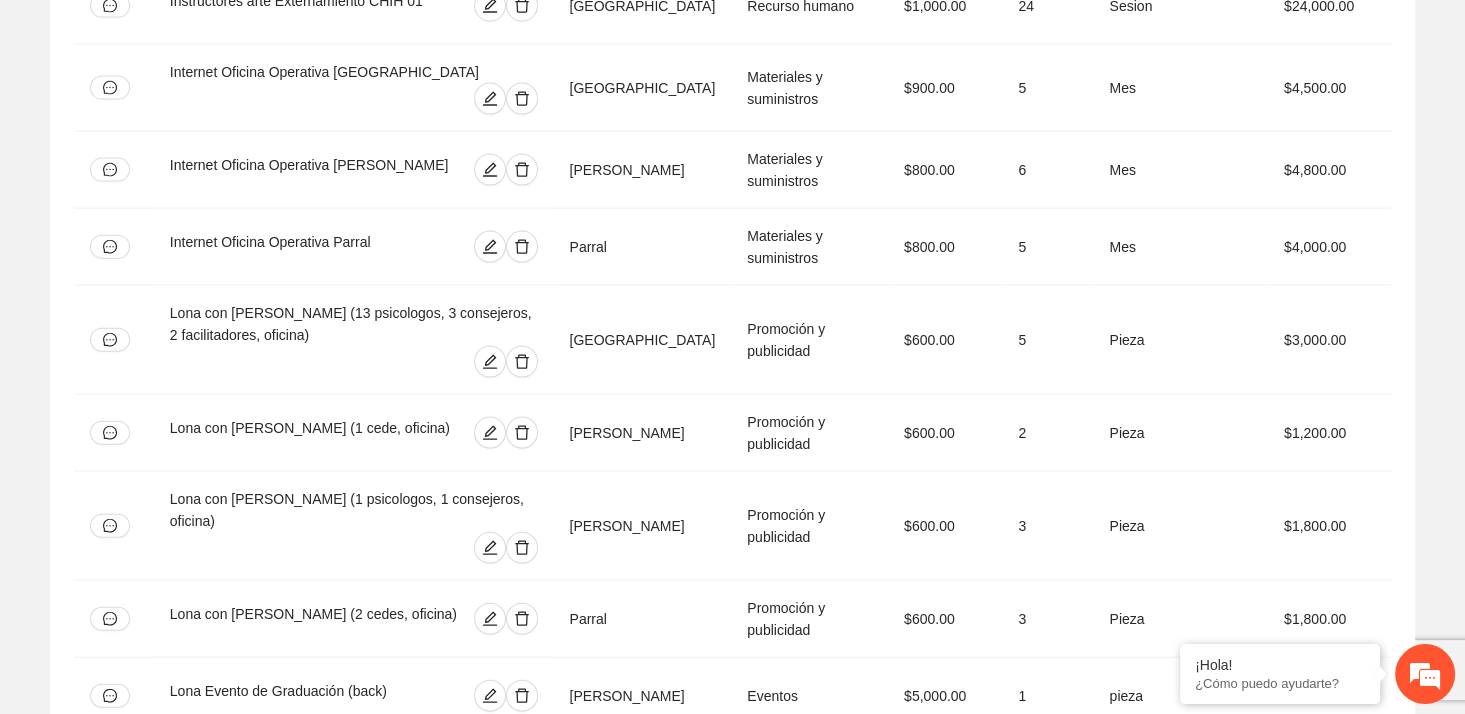 scroll, scrollTop: 4641, scrollLeft: 0, axis: vertical 